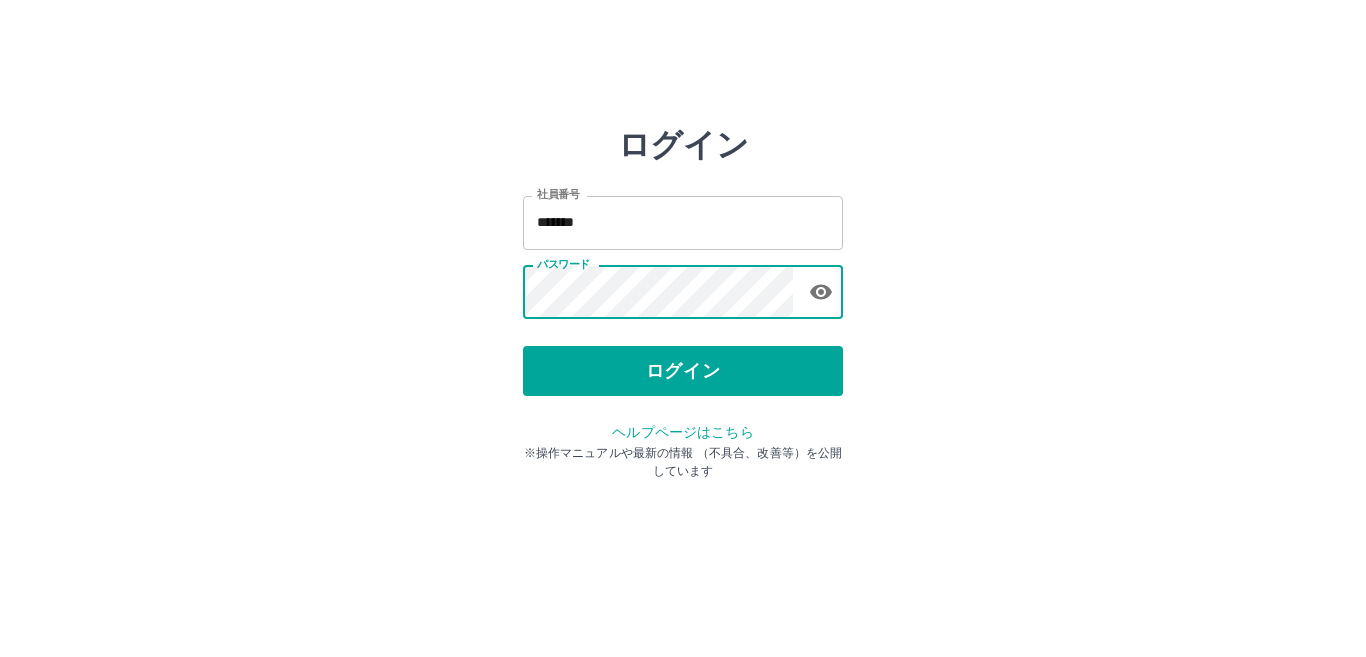 scroll, scrollTop: 0, scrollLeft: 0, axis: both 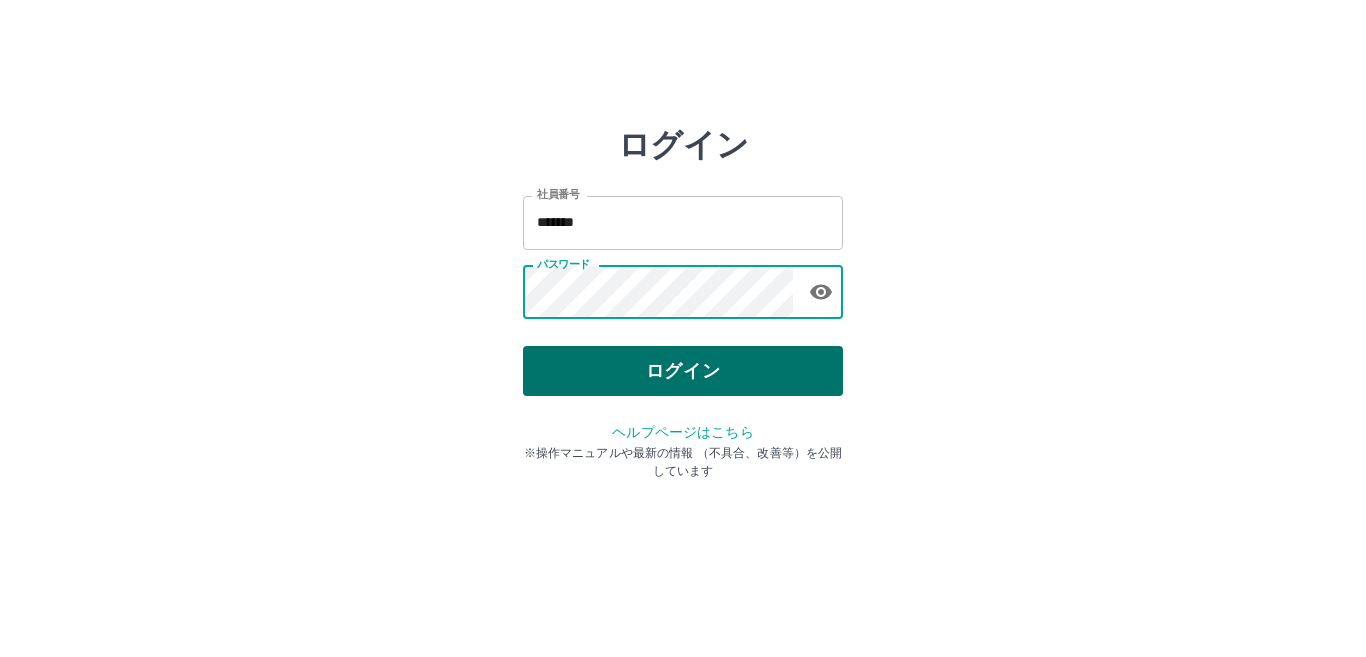 click on "ログイン" at bounding box center [683, 371] 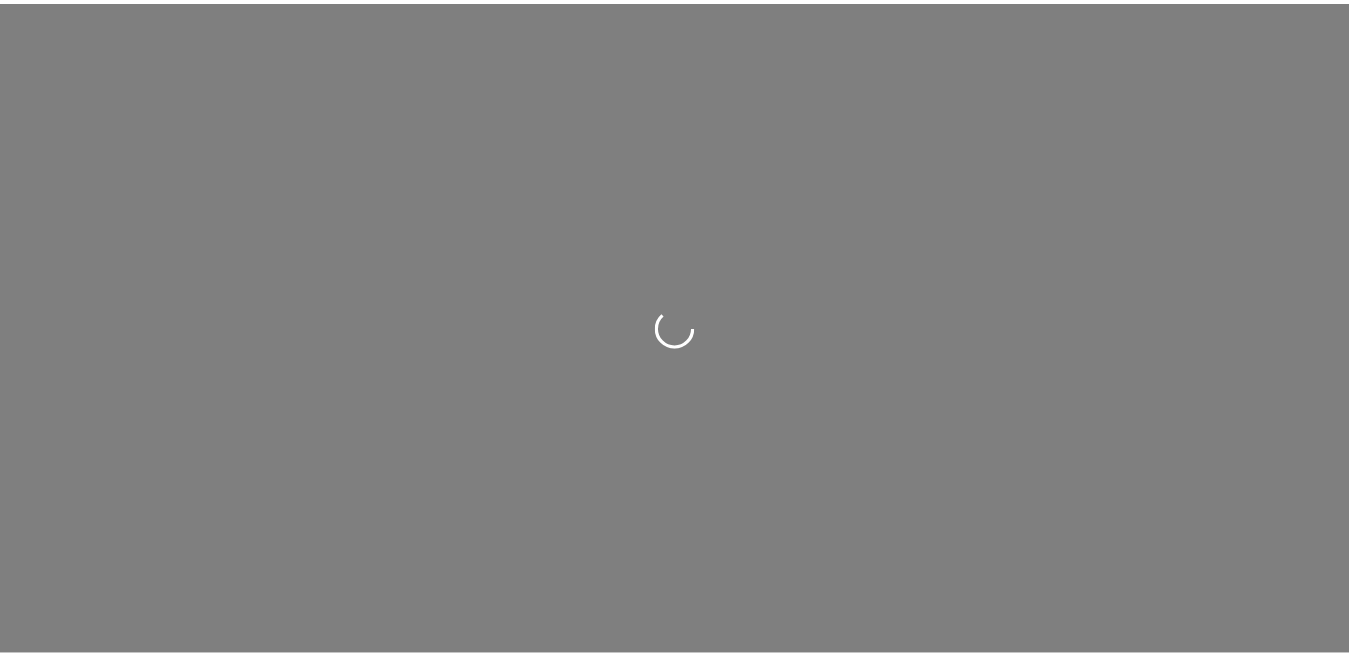 scroll, scrollTop: 0, scrollLeft: 0, axis: both 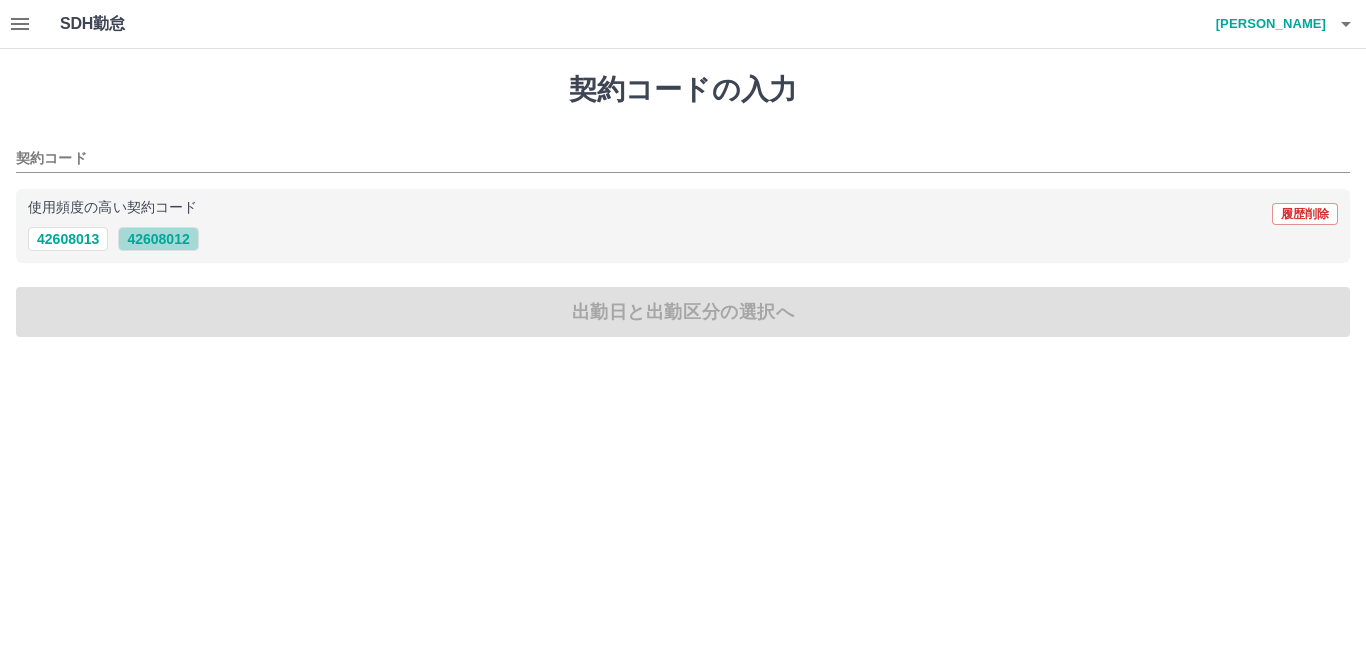 click on "42608012" at bounding box center (158, 239) 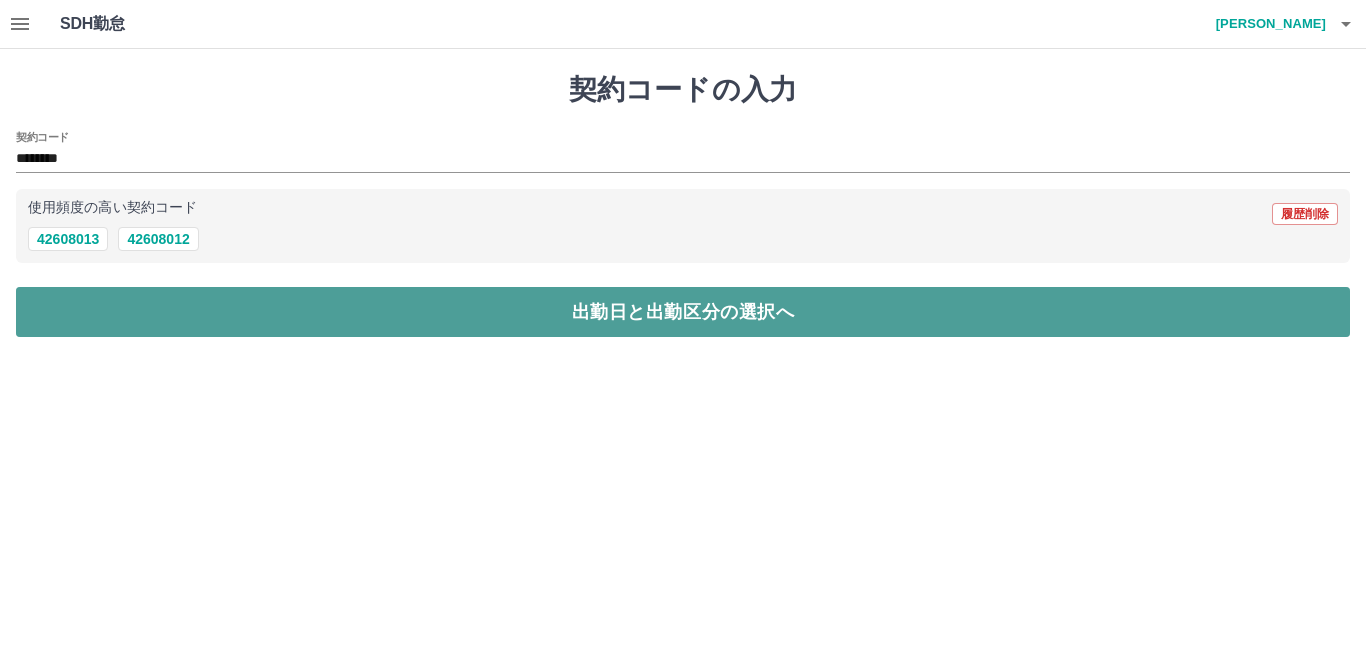 click on "出勤日と出勤区分の選択へ" at bounding box center (683, 312) 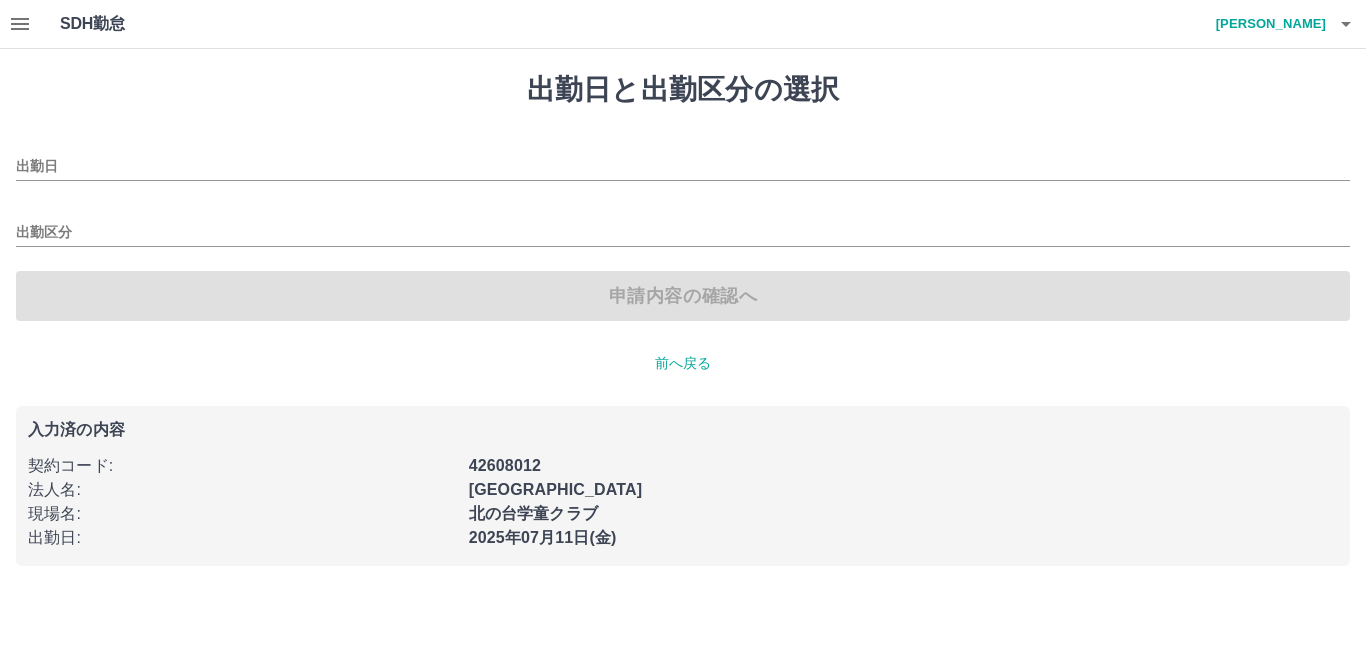 type on "**********" 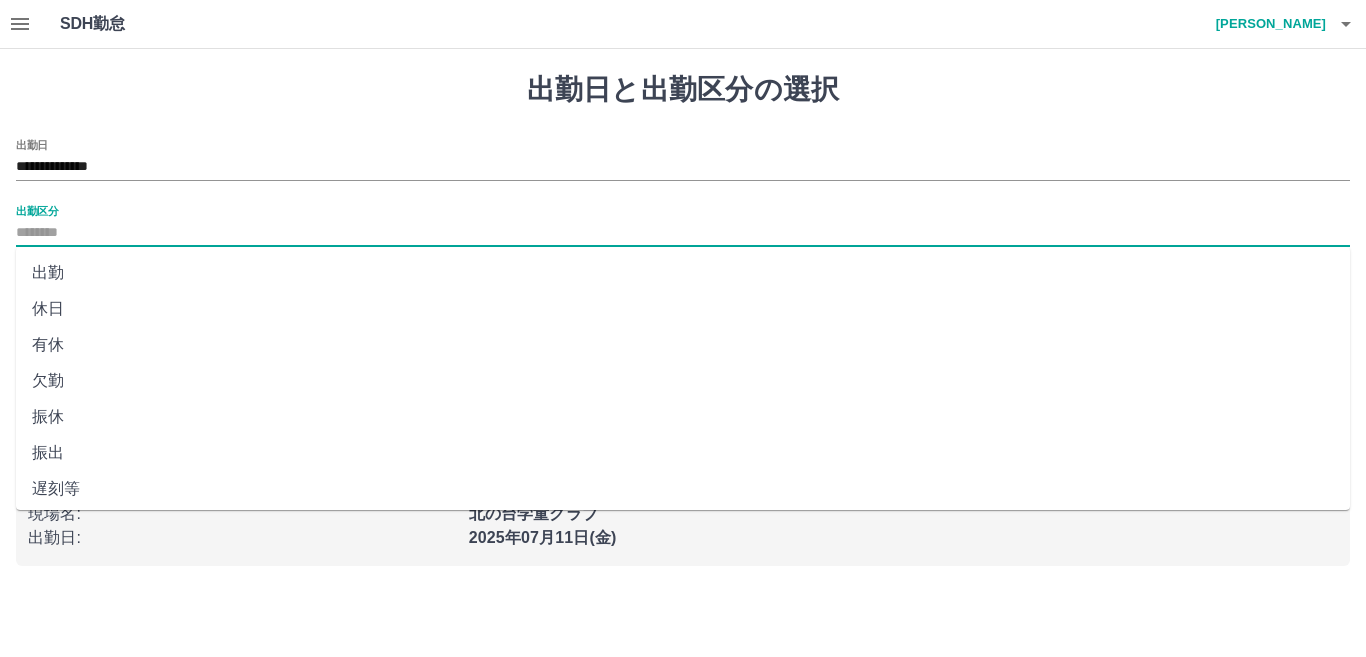 click on "出勤区分" at bounding box center [683, 233] 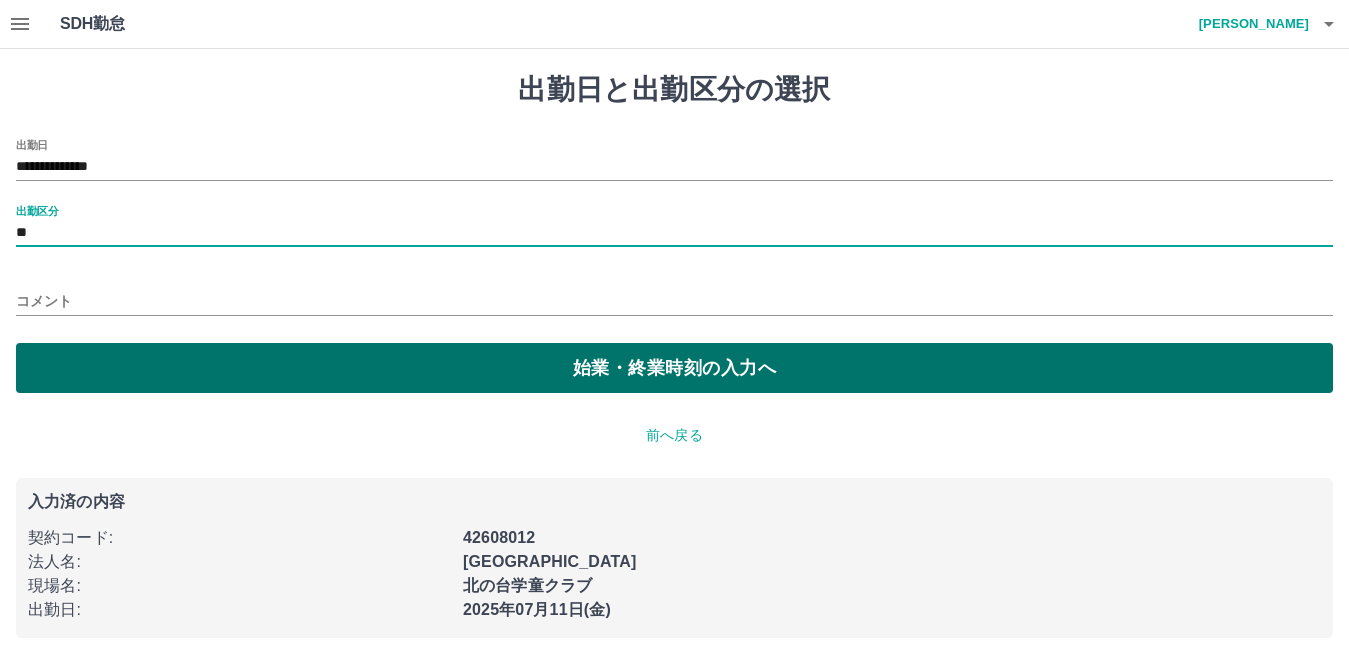 click on "始業・終業時刻の入力へ" at bounding box center [674, 368] 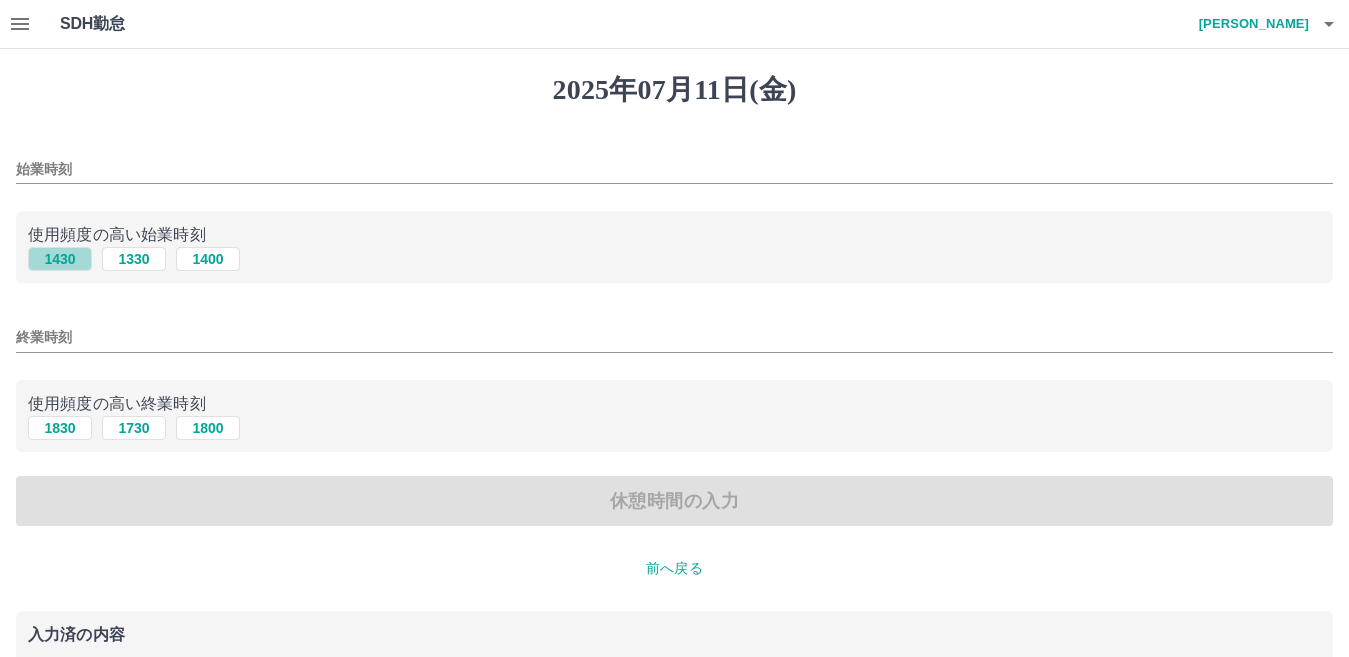 click on "1430" at bounding box center [60, 259] 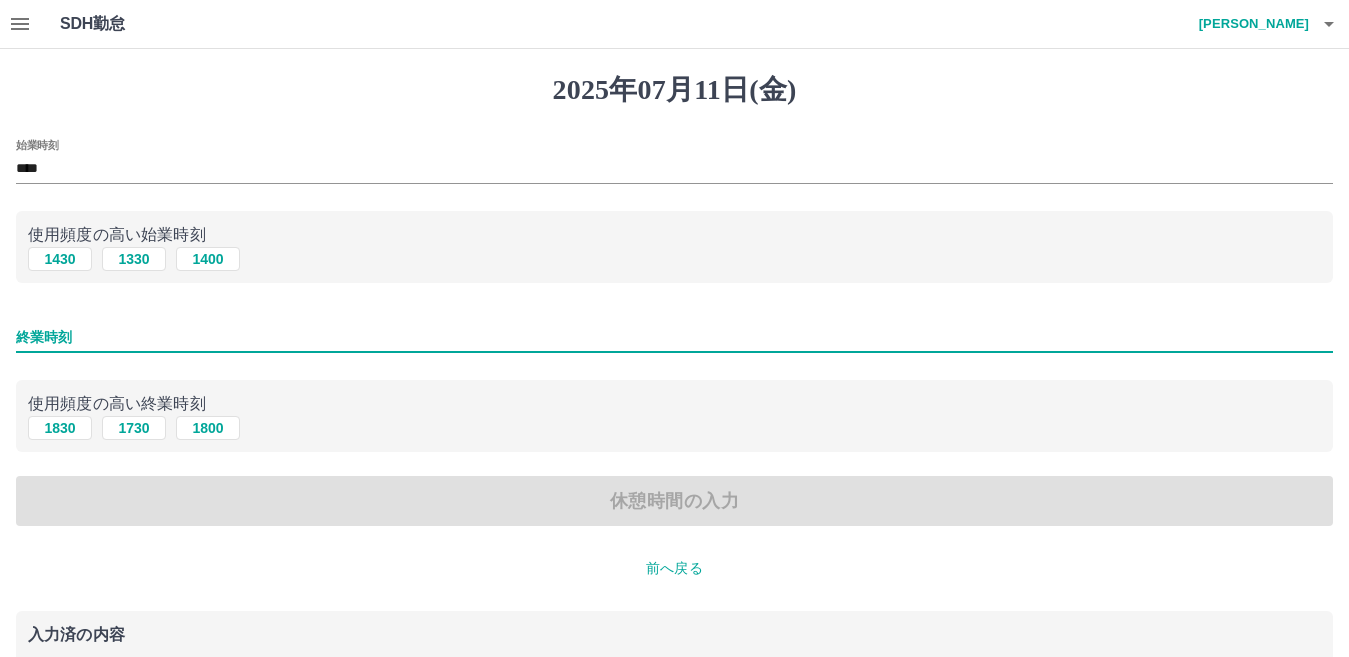 click on "終業時刻" at bounding box center [674, 337] 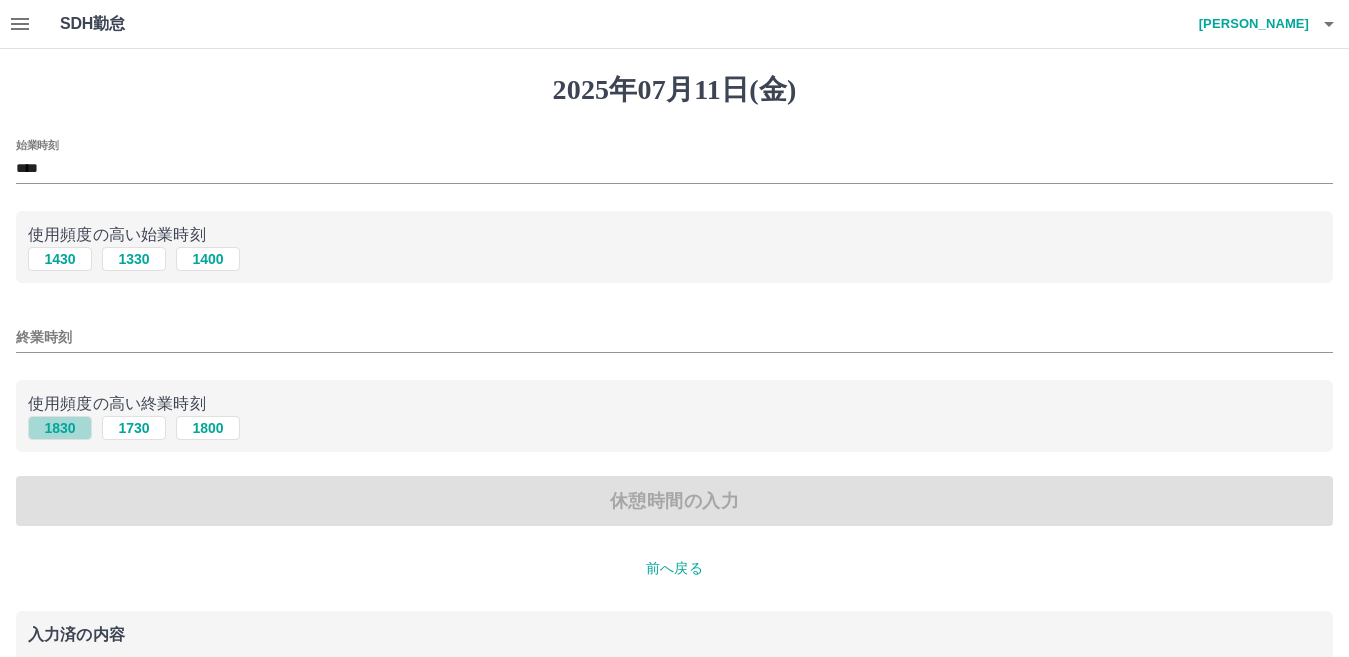 click on "1830" at bounding box center (60, 428) 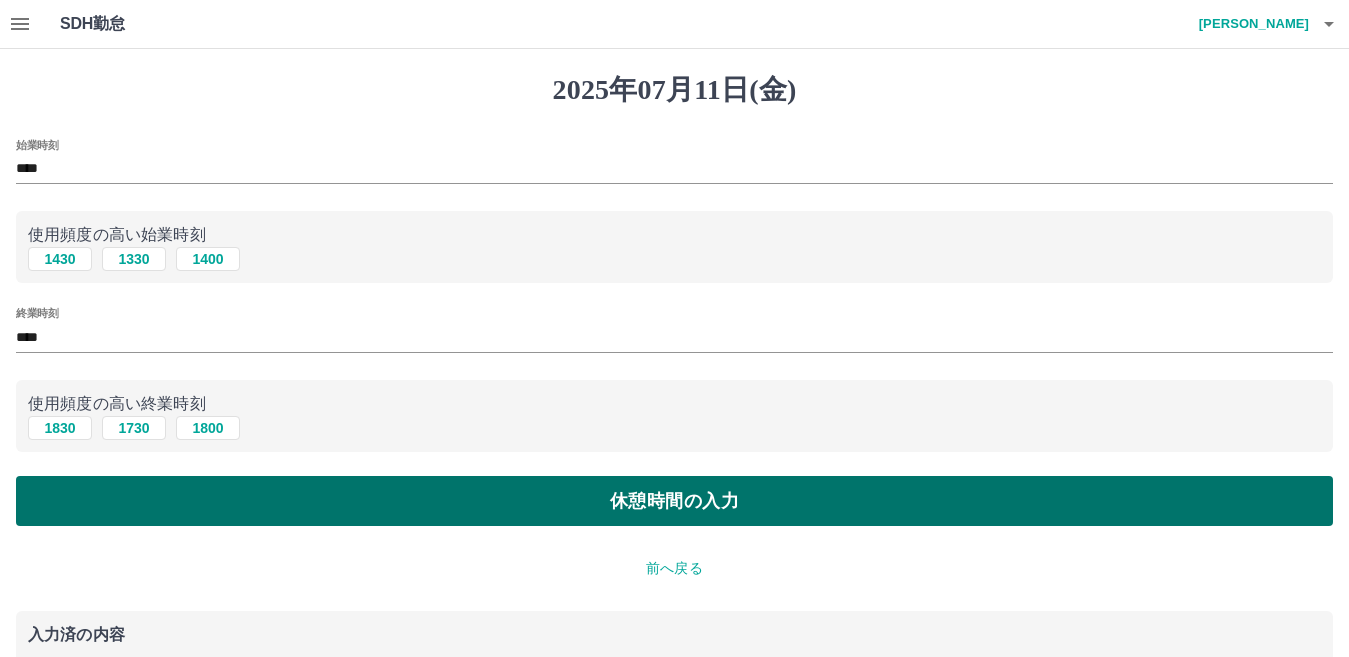 click on "休憩時間の入力" at bounding box center (674, 501) 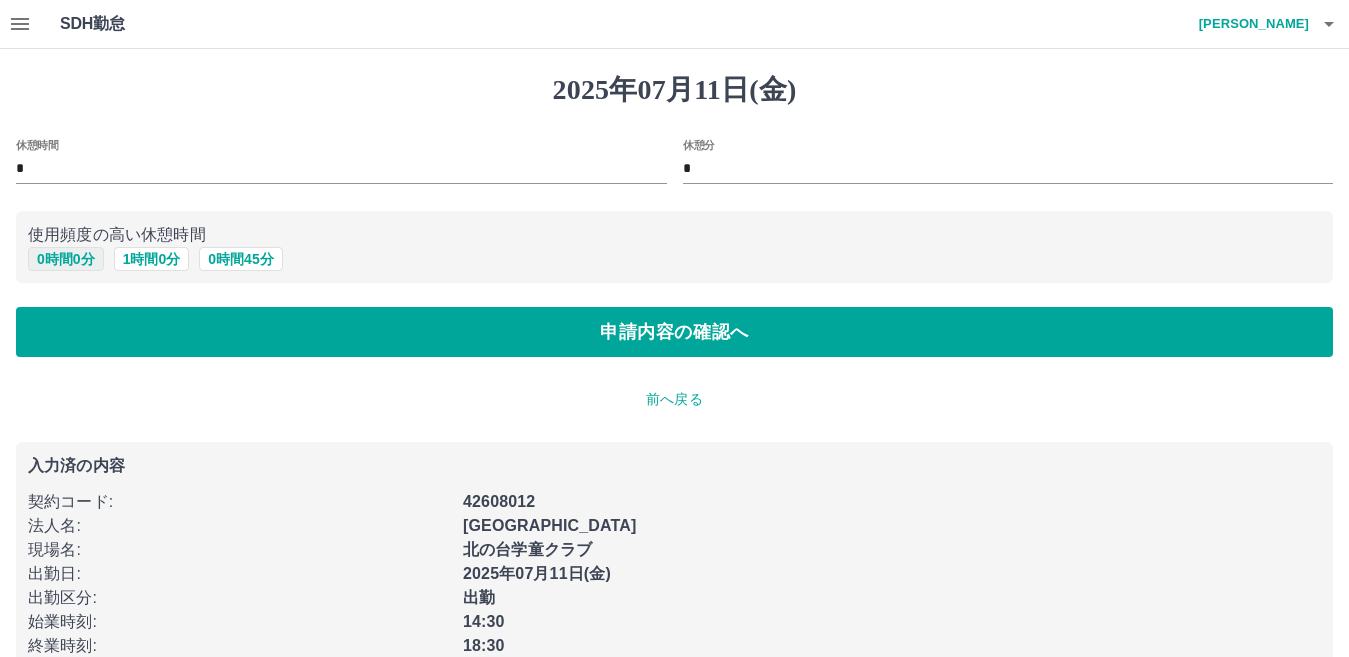 click on "0 時間 0 分" at bounding box center (66, 259) 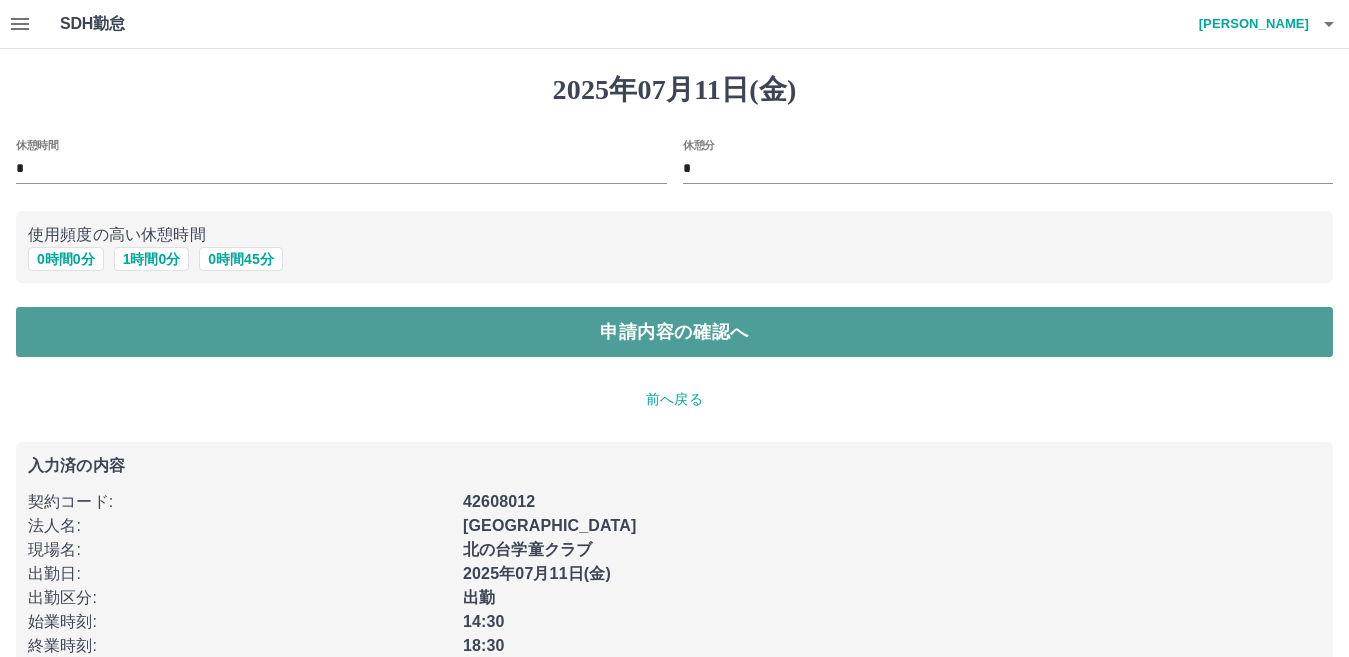 click on "申請内容の確認へ" at bounding box center (674, 332) 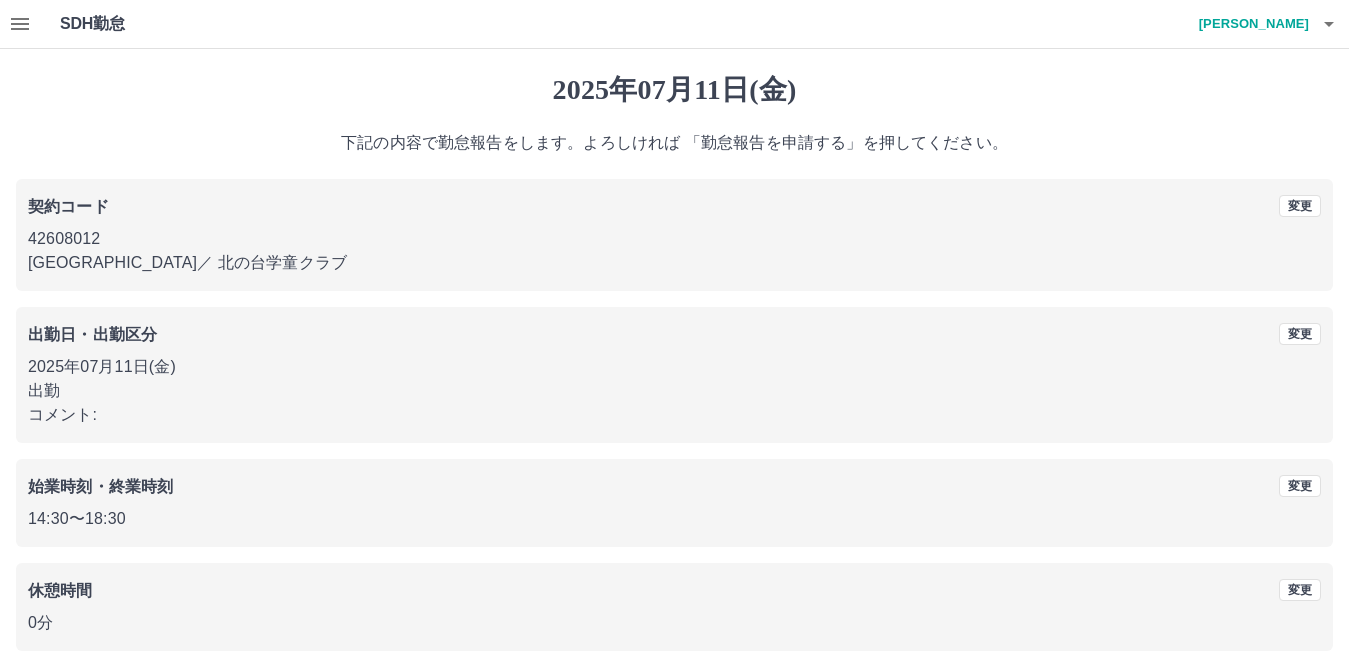 scroll, scrollTop: 92, scrollLeft: 0, axis: vertical 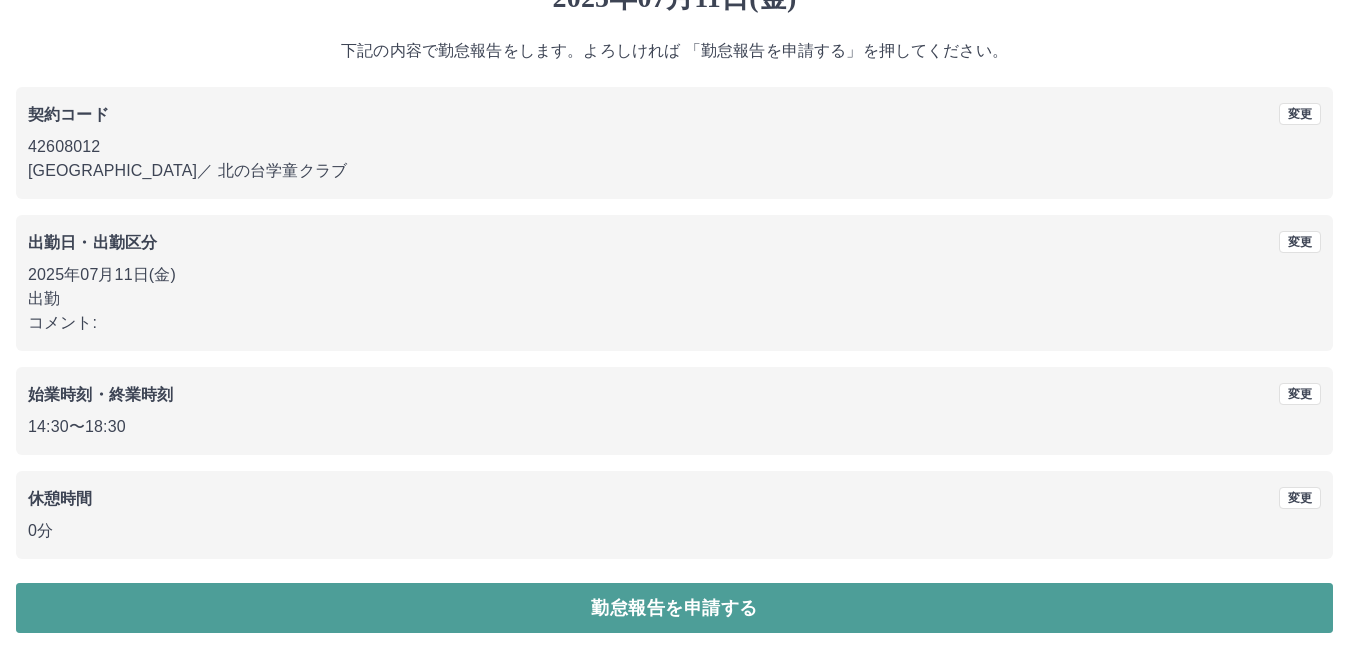 click on "勤怠報告を申請する" at bounding box center (674, 608) 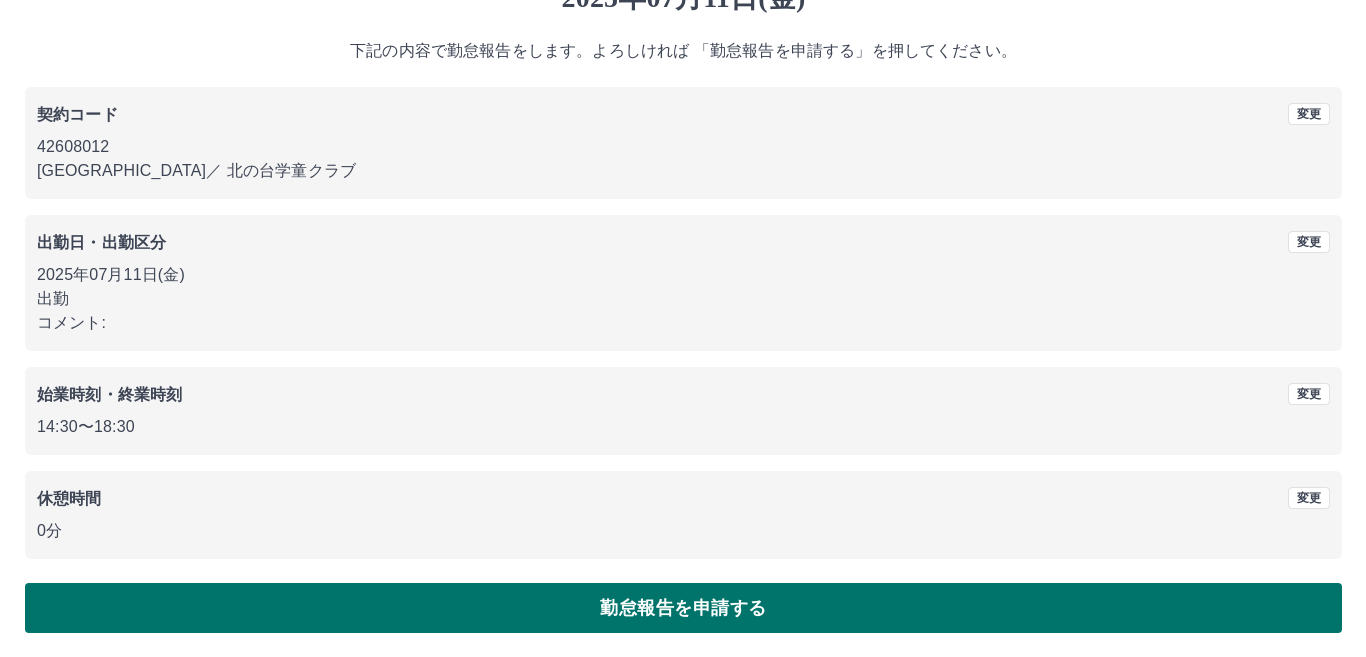 scroll, scrollTop: 0, scrollLeft: 0, axis: both 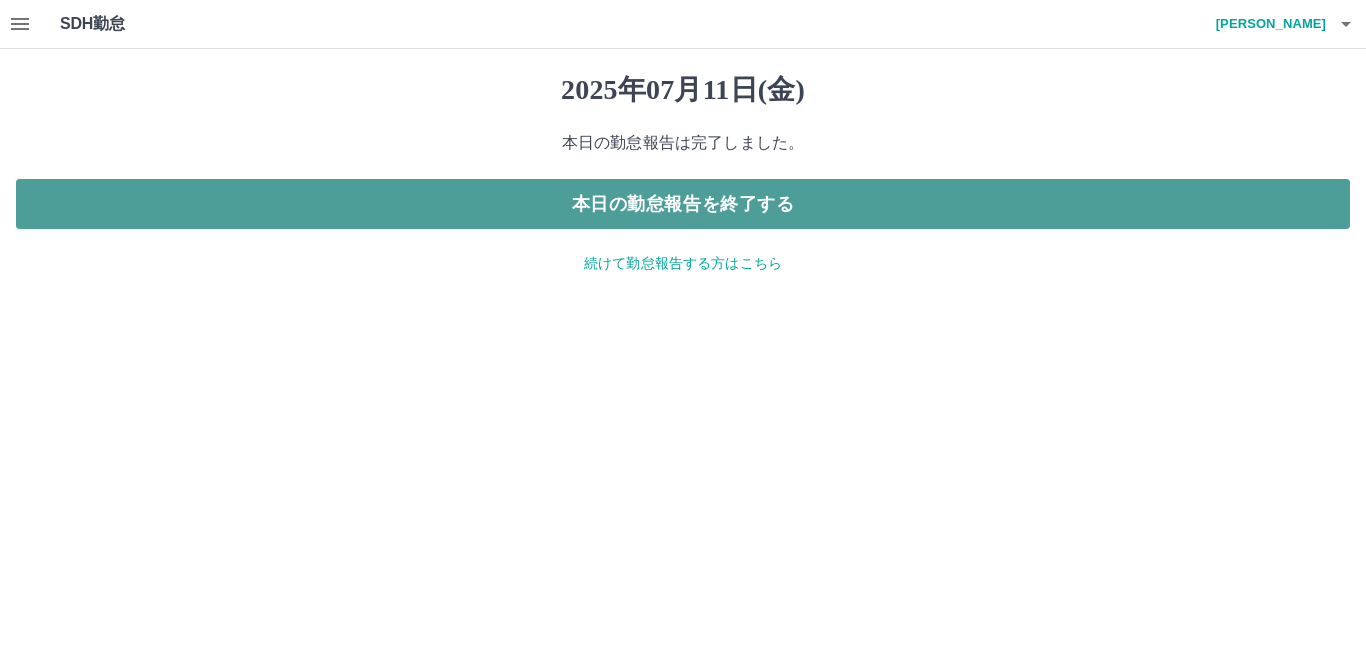 click on "本日の勤怠報告を終了する" at bounding box center [683, 204] 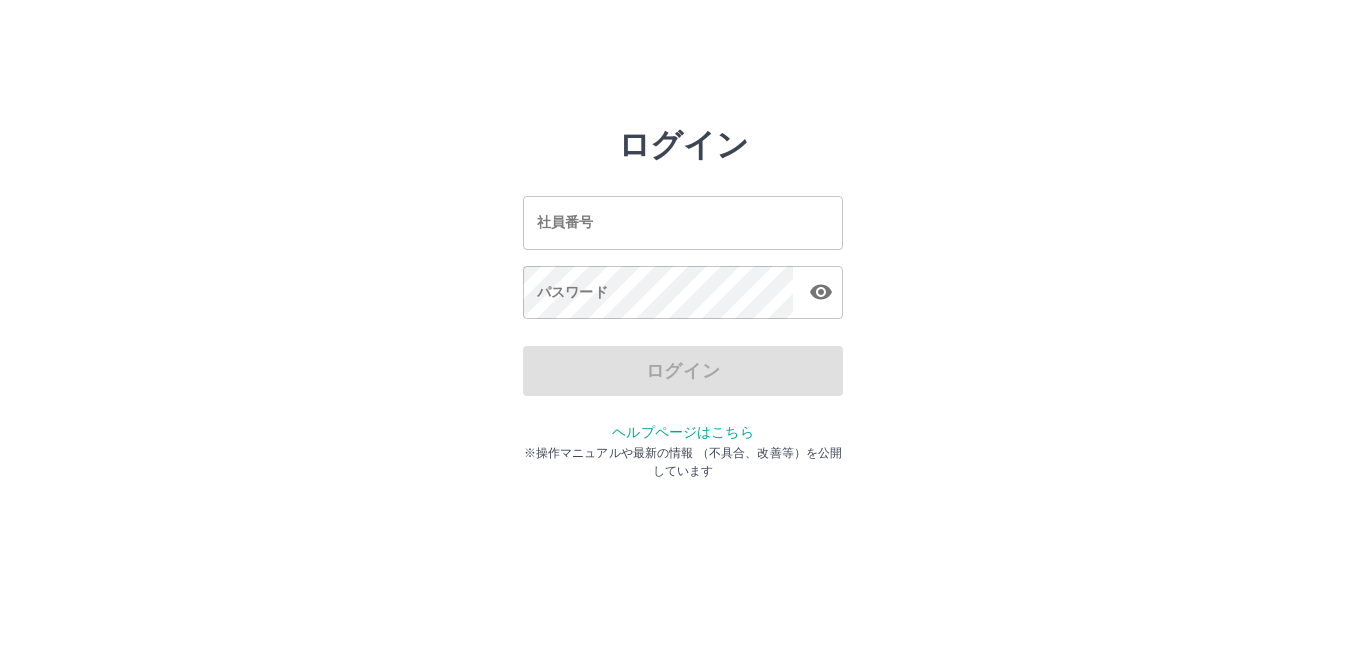 scroll, scrollTop: 0, scrollLeft: 0, axis: both 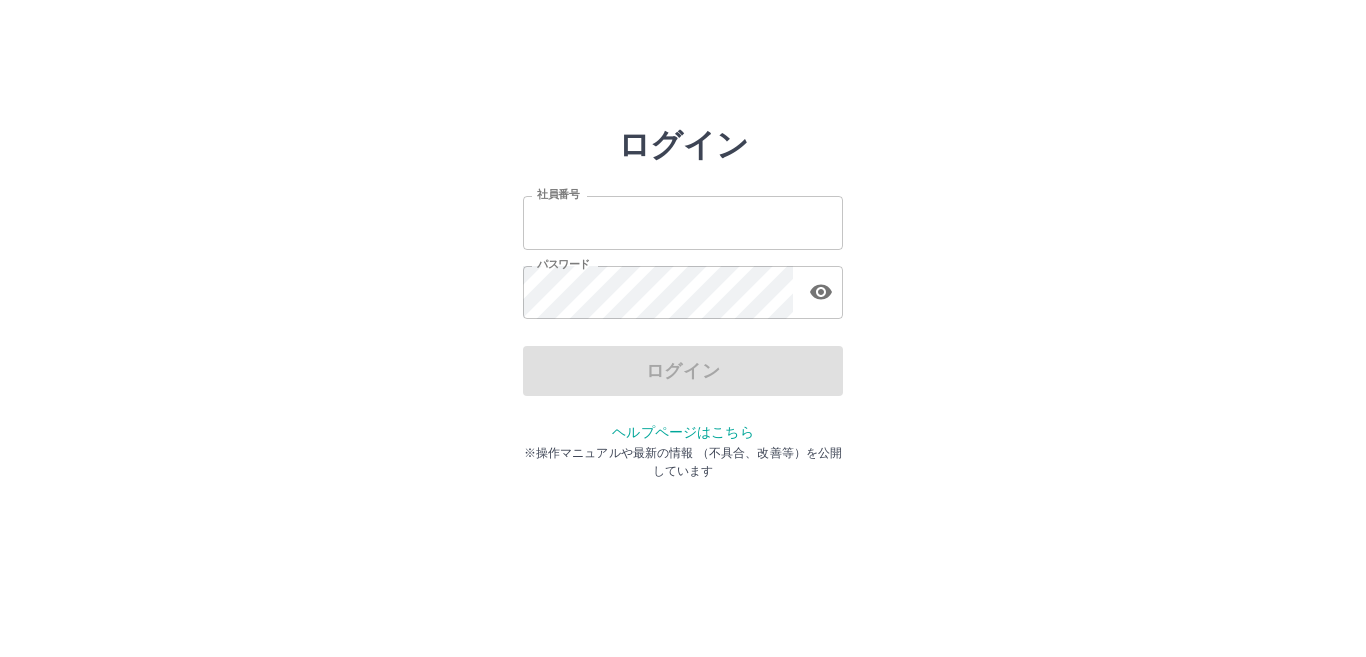type on "*******" 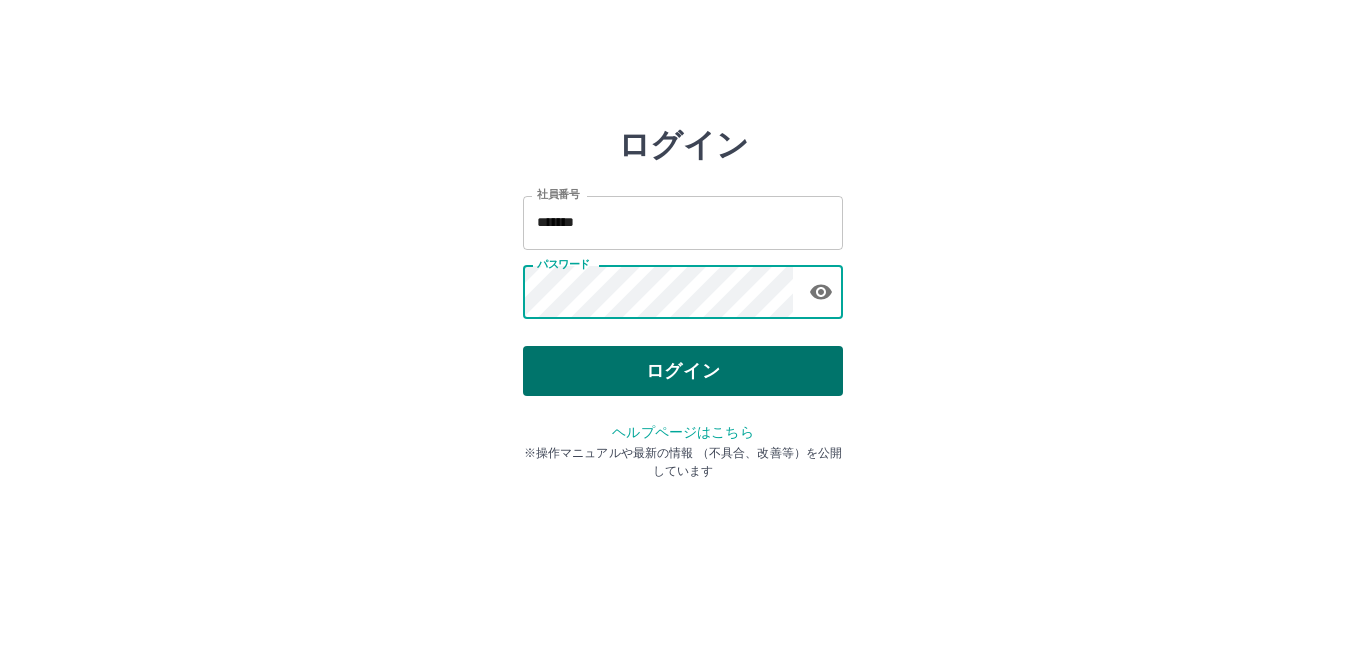 click on "ログイン" at bounding box center (683, 371) 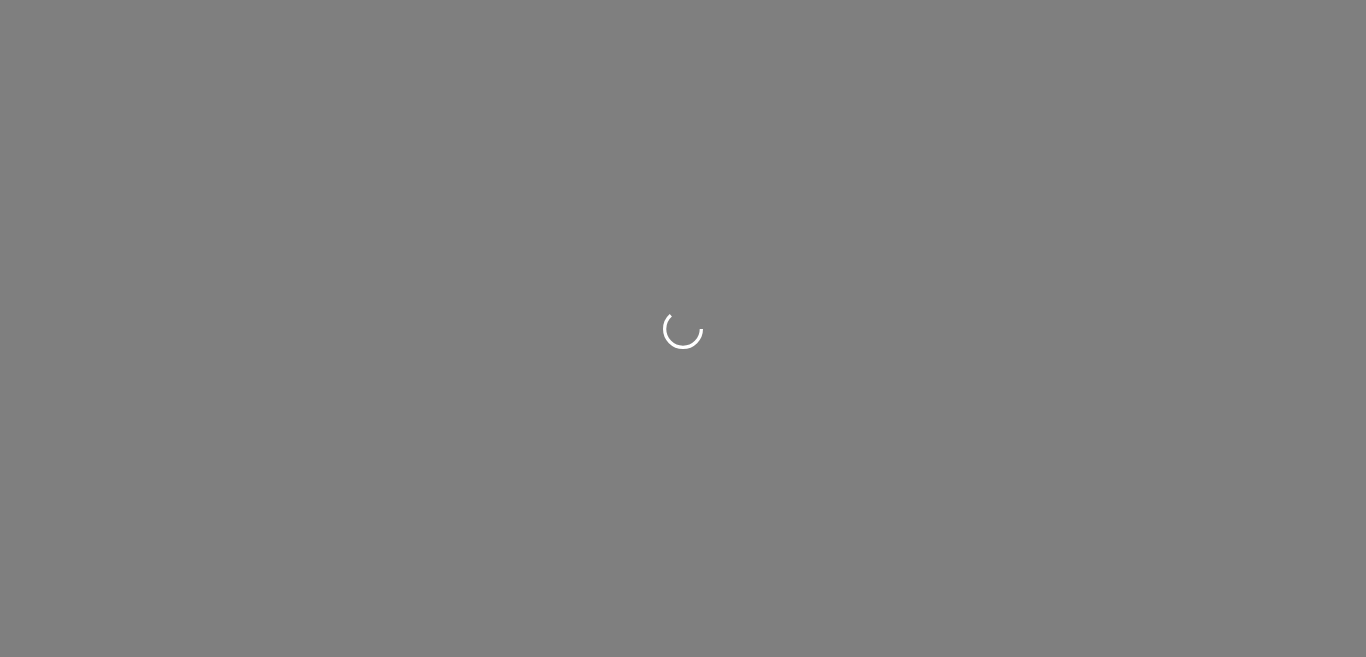 scroll, scrollTop: 0, scrollLeft: 0, axis: both 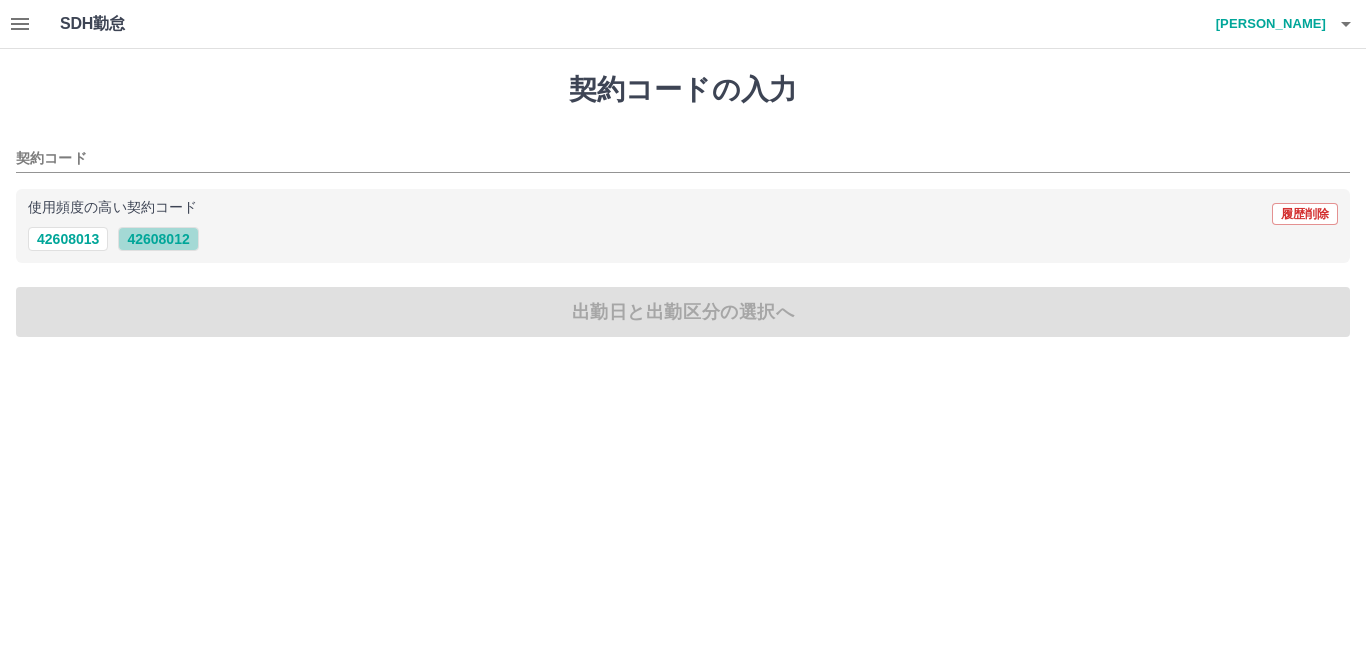 click on "42608012" at bounding box center [158, 239] 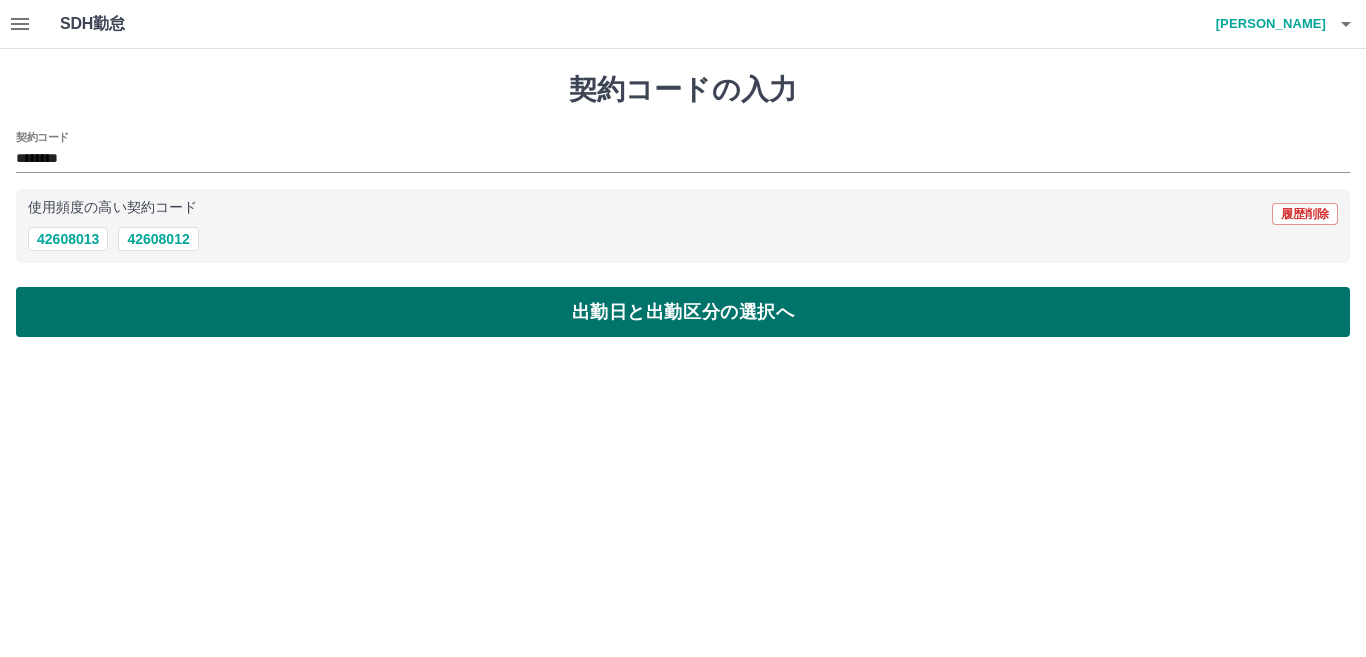 click on "出勤日と出勤区分の選択へ" at bounding box center [683, 312] 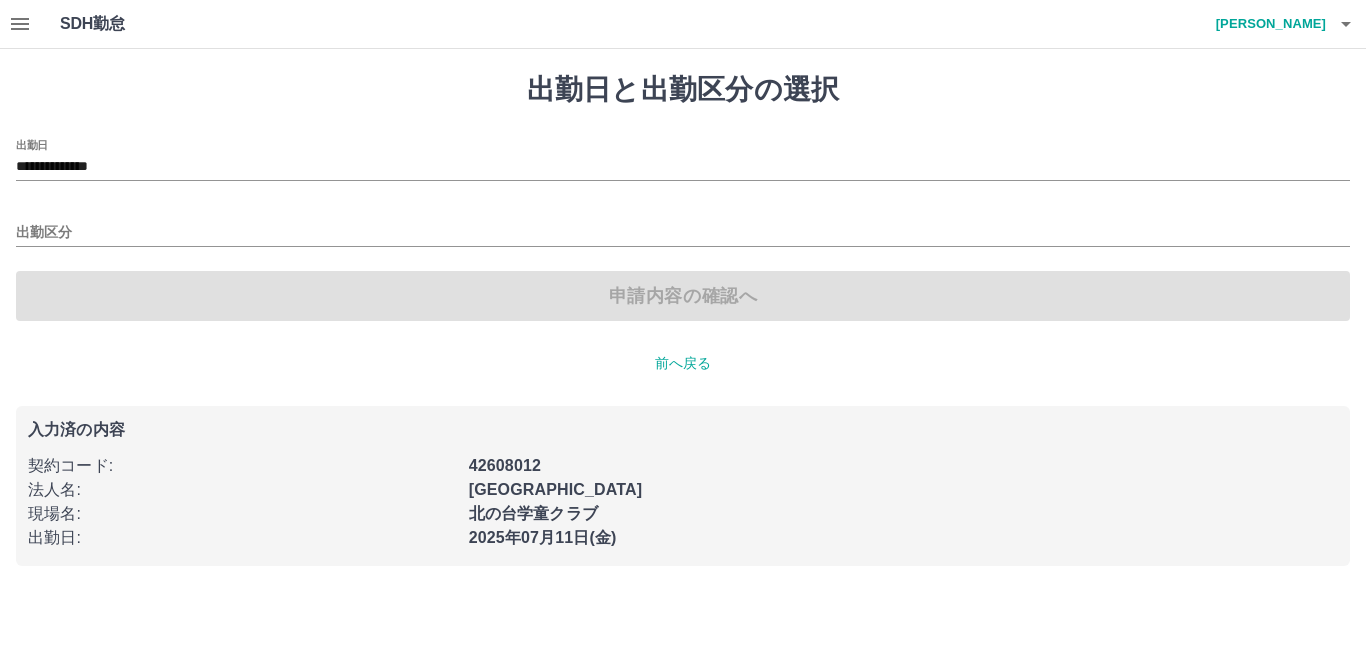 click 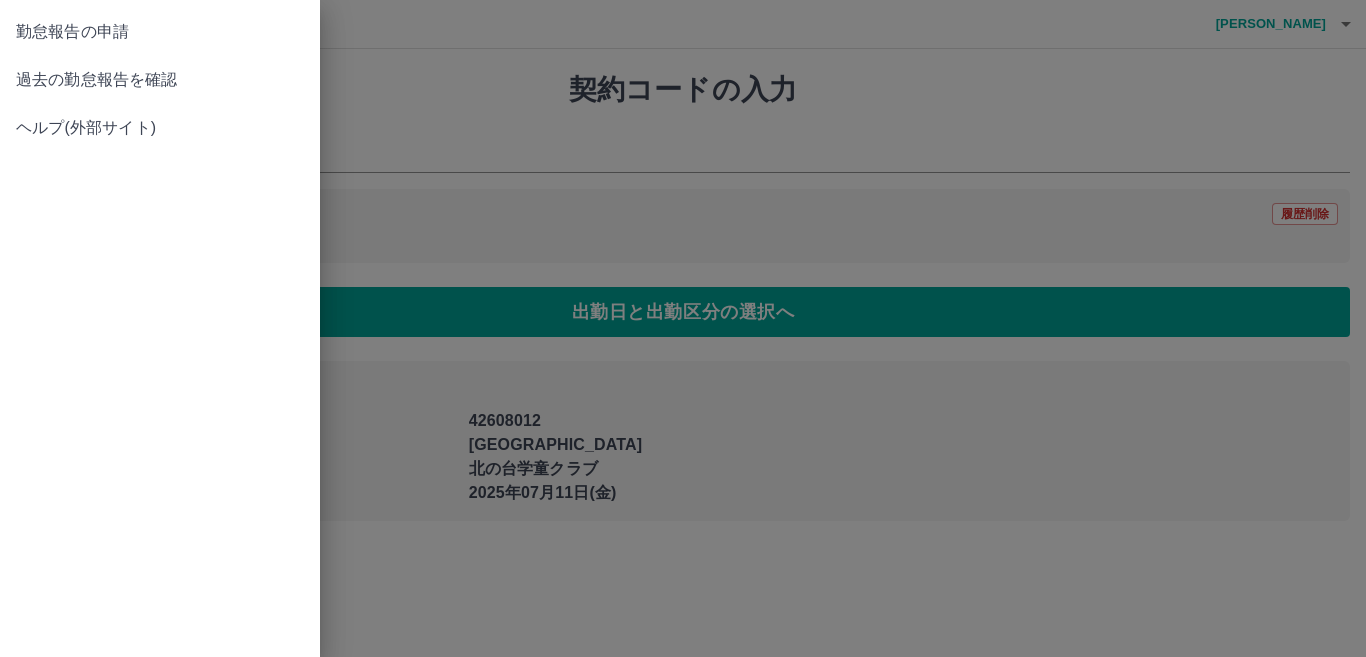 type on "********" 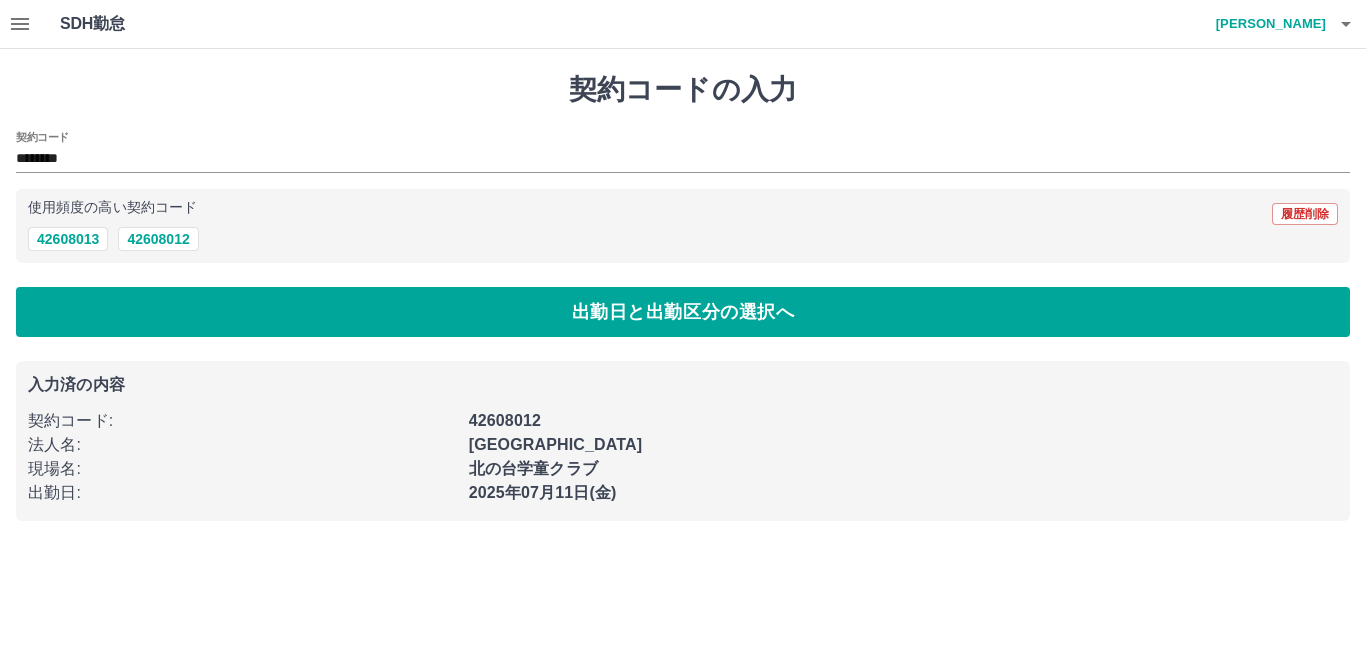click 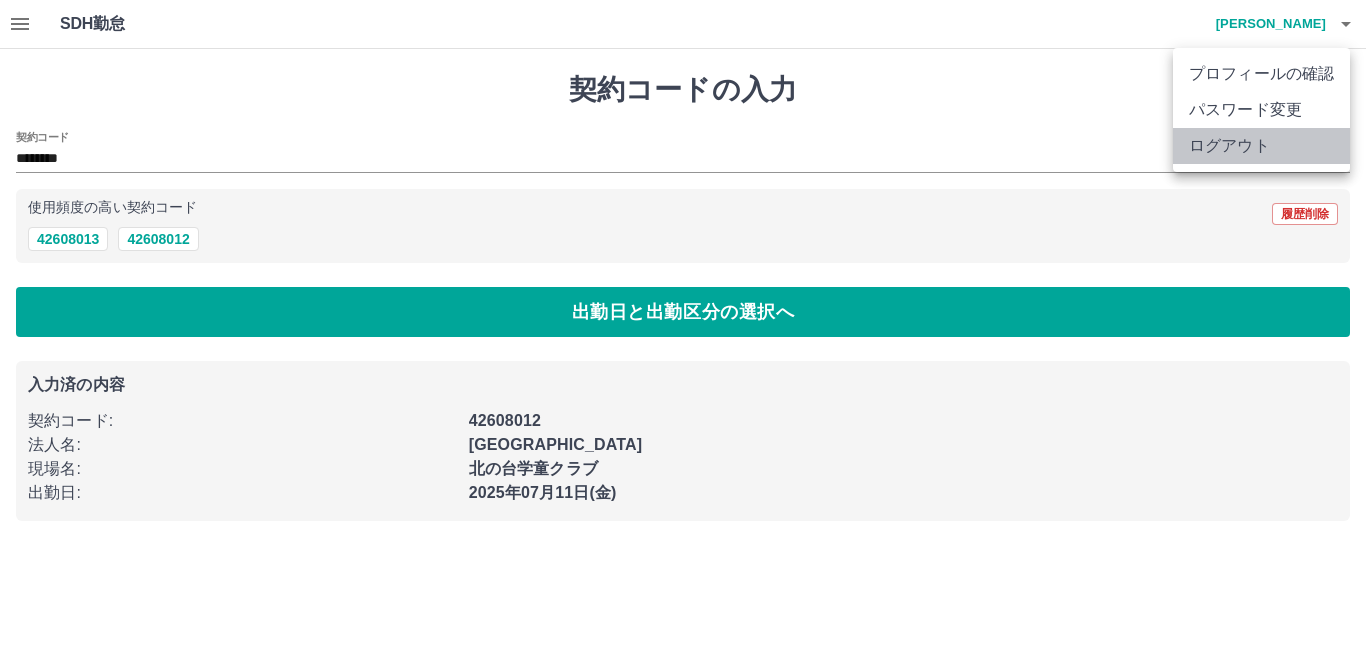 click on "ログアウト" at bounding box center (1261, 146) 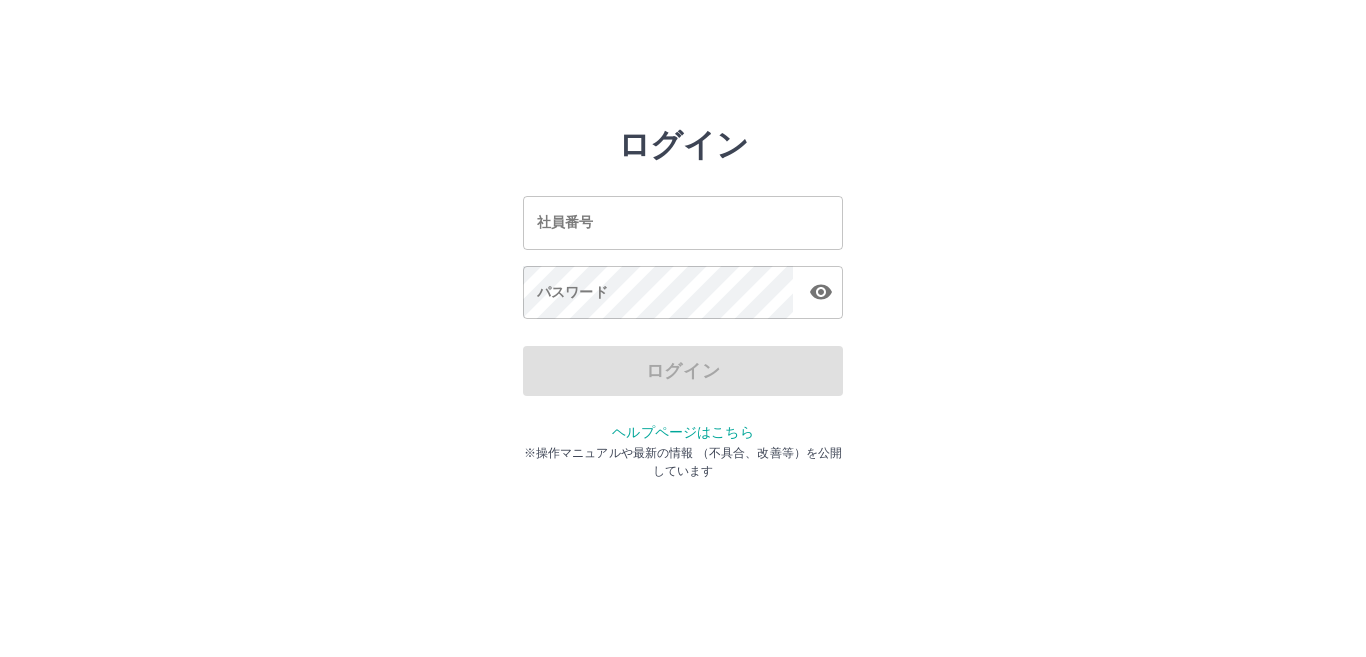 scroll, scrollTop: 0, scrollLeft: 0, axis: both 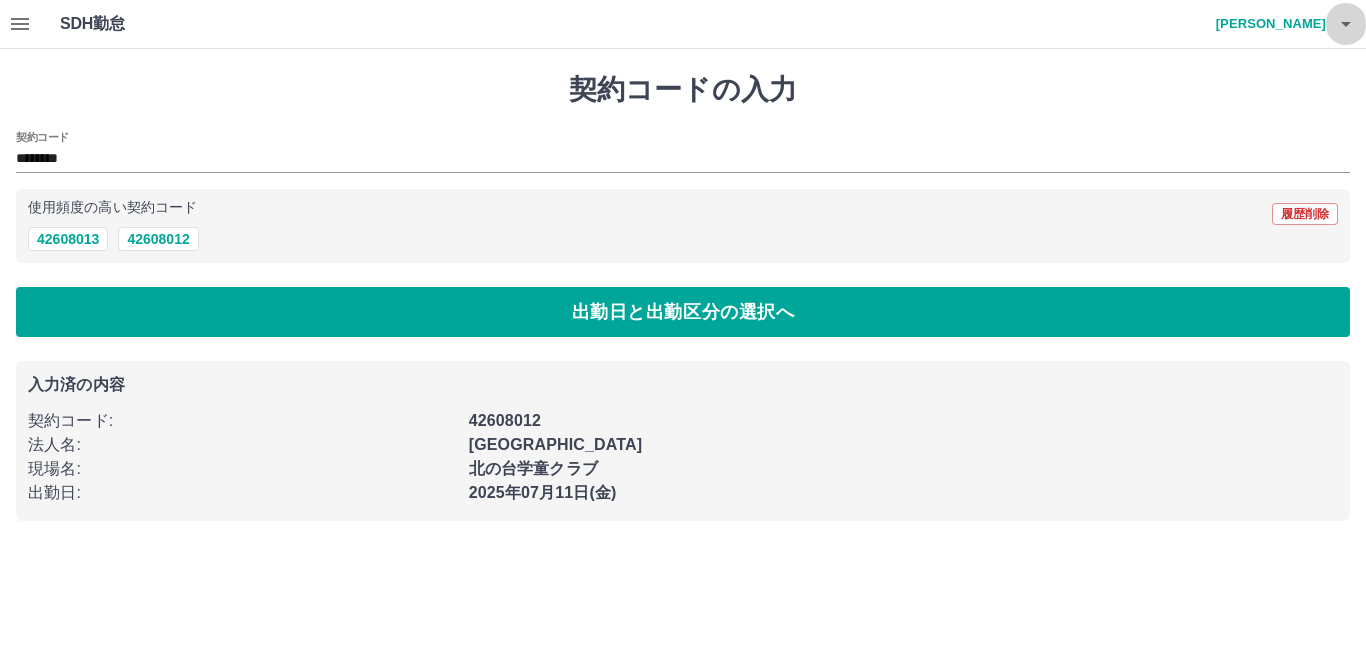 click 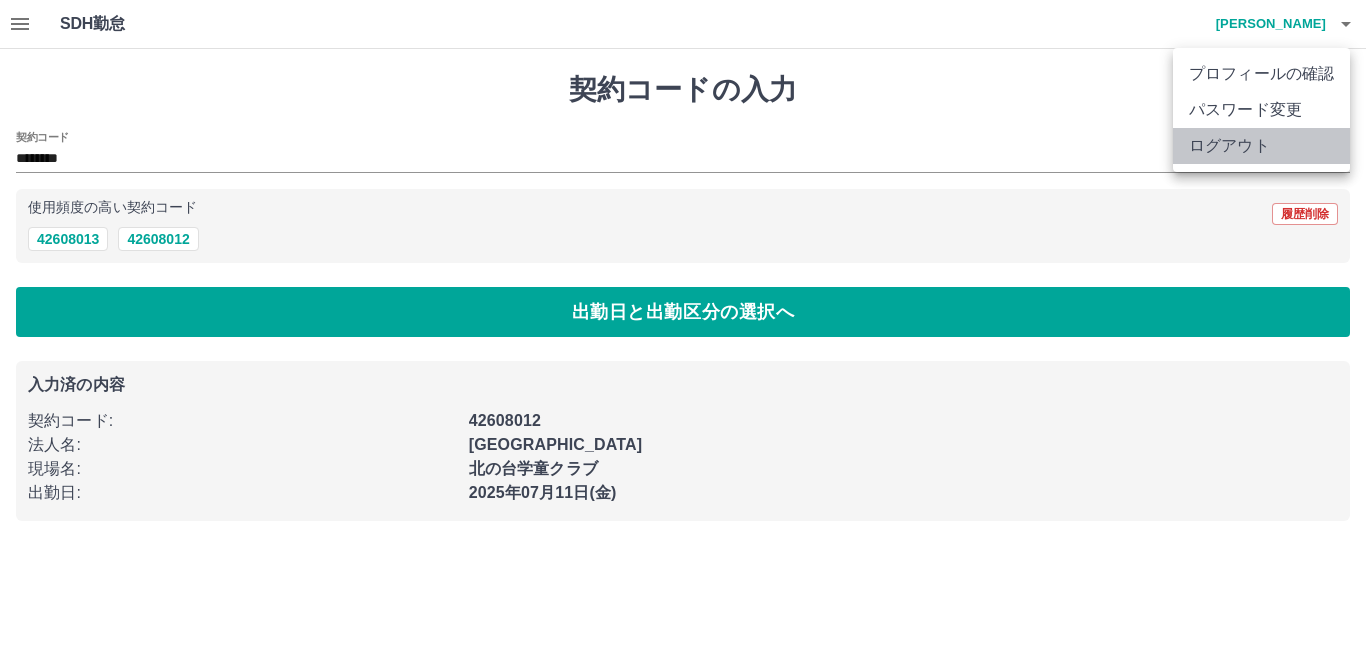 click on "ログアウト" at bounding box center [1261, 146] 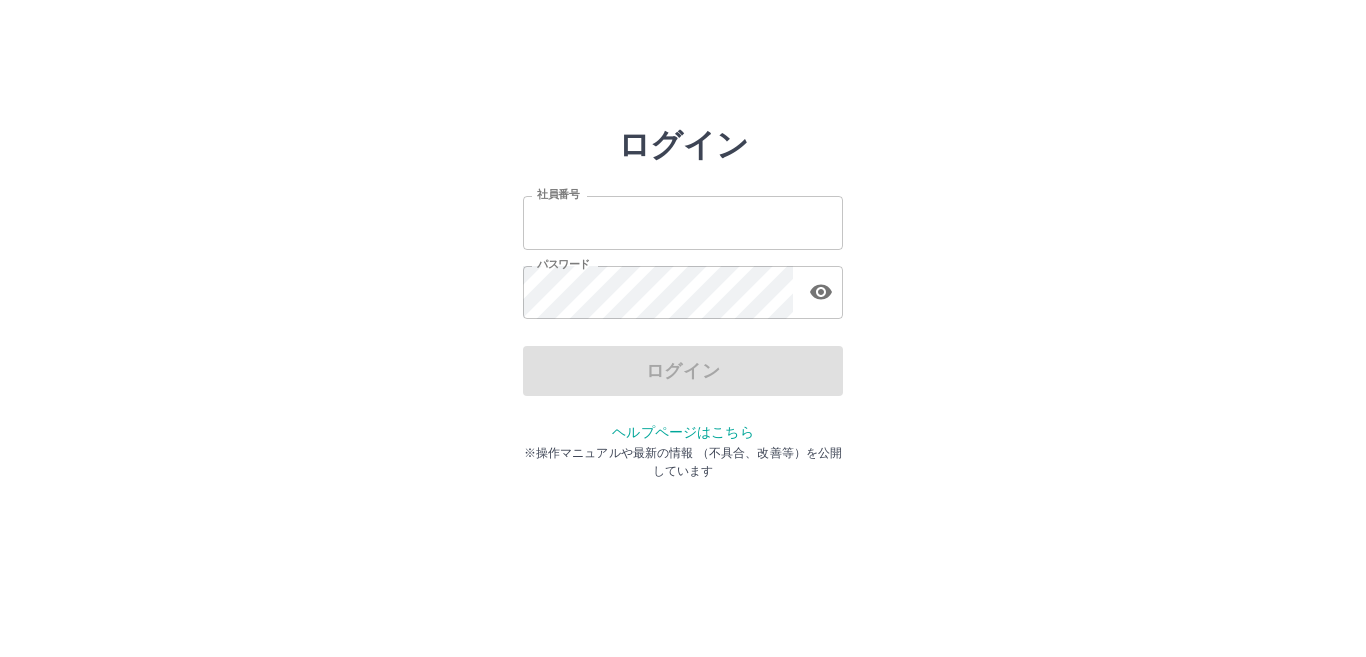 scroll, scrollTop: 0, scrollLeft: 0, axis: both 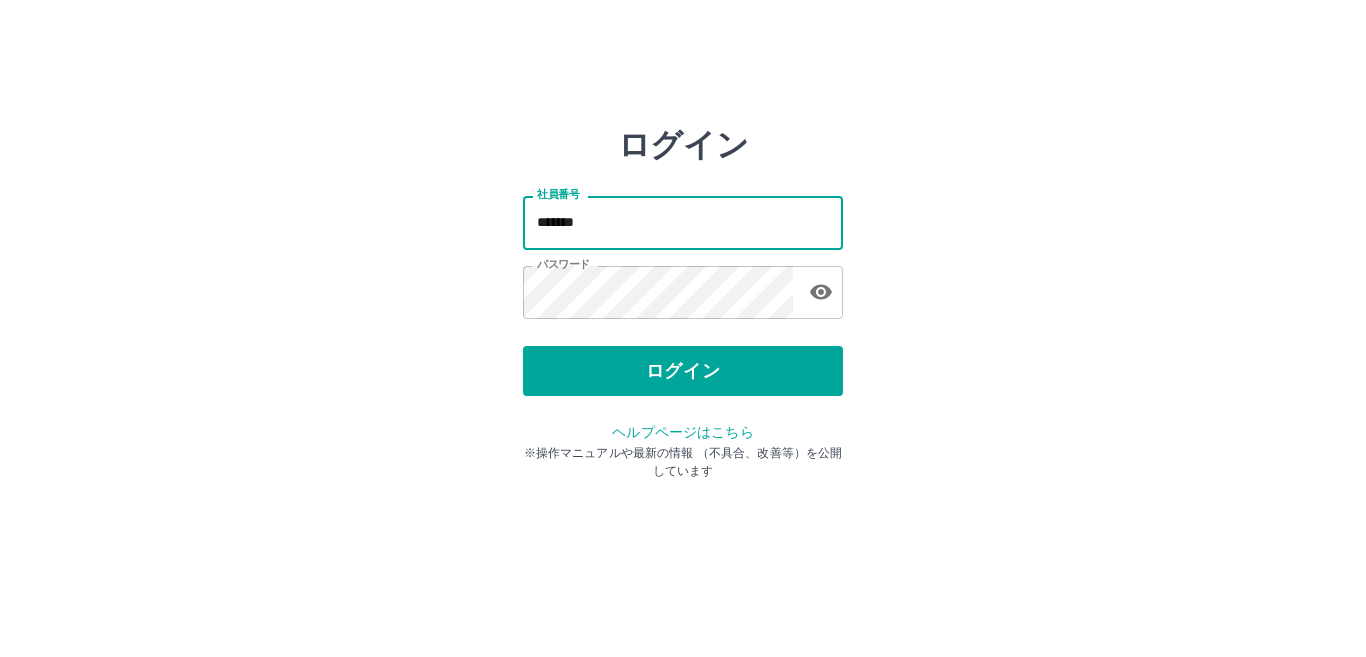 click on "*******" at bounding box center [683, 222] 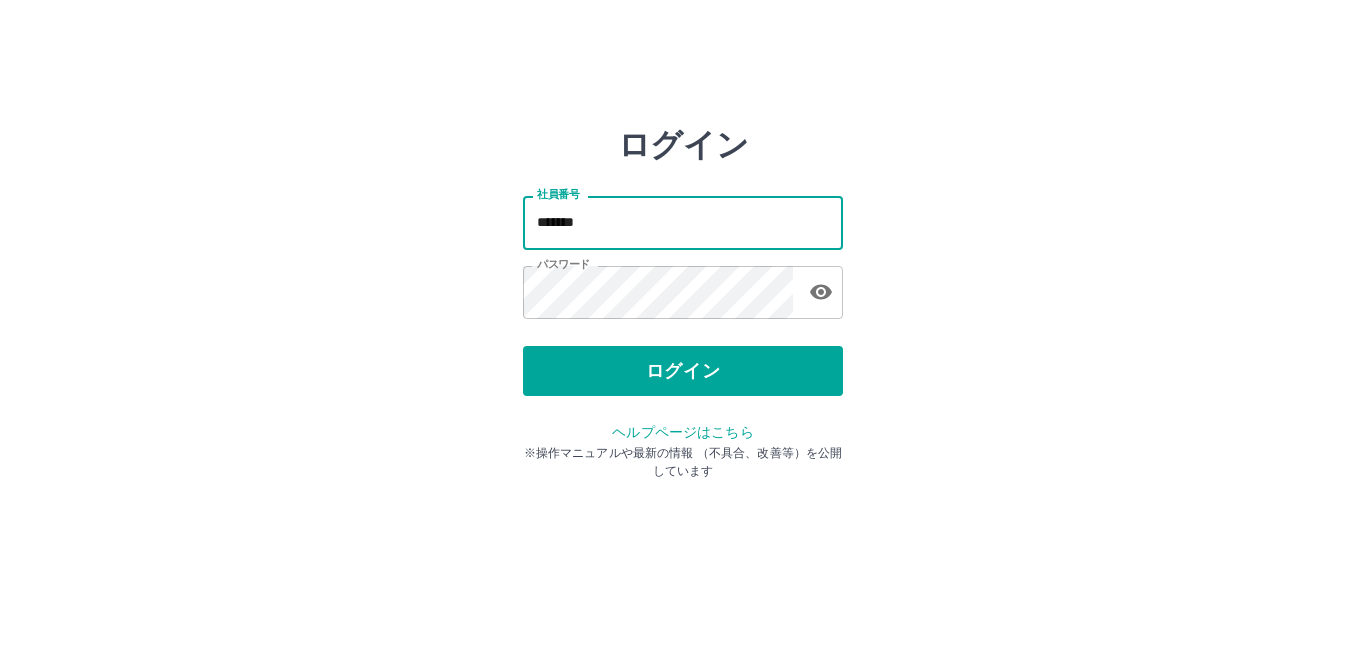 type on "*******" 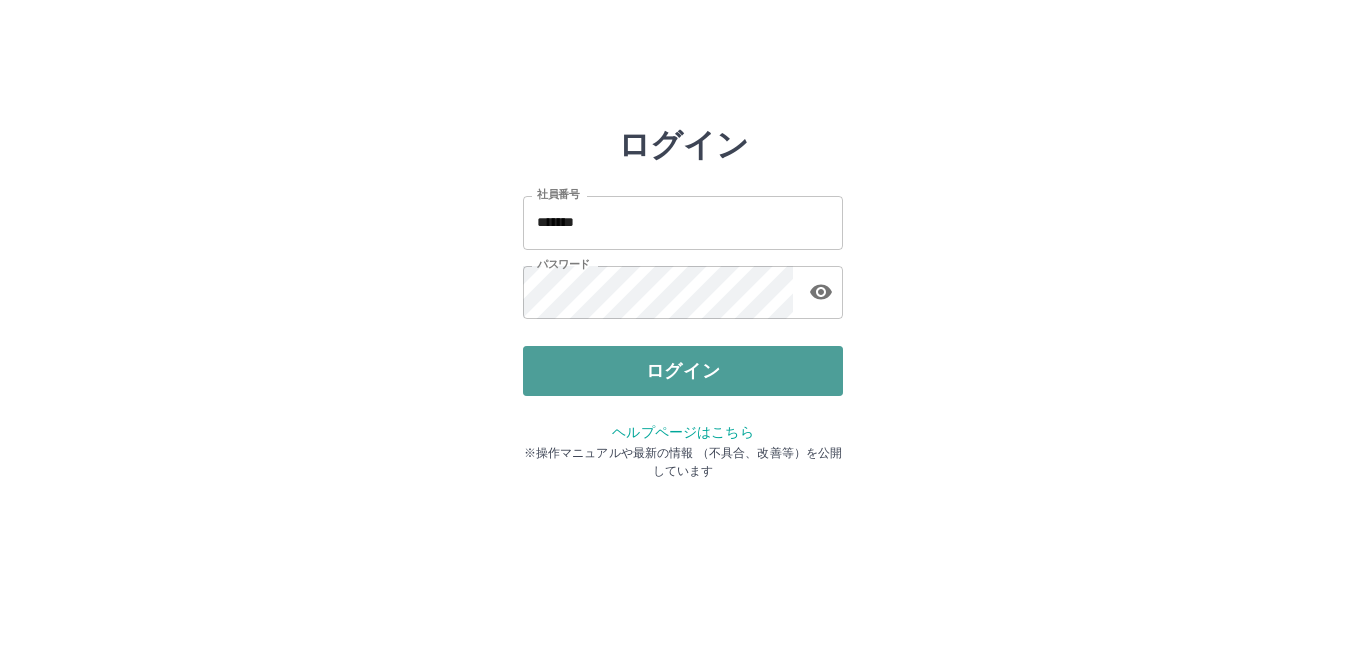 click on "ログイン" at bounding box center (683, 371) 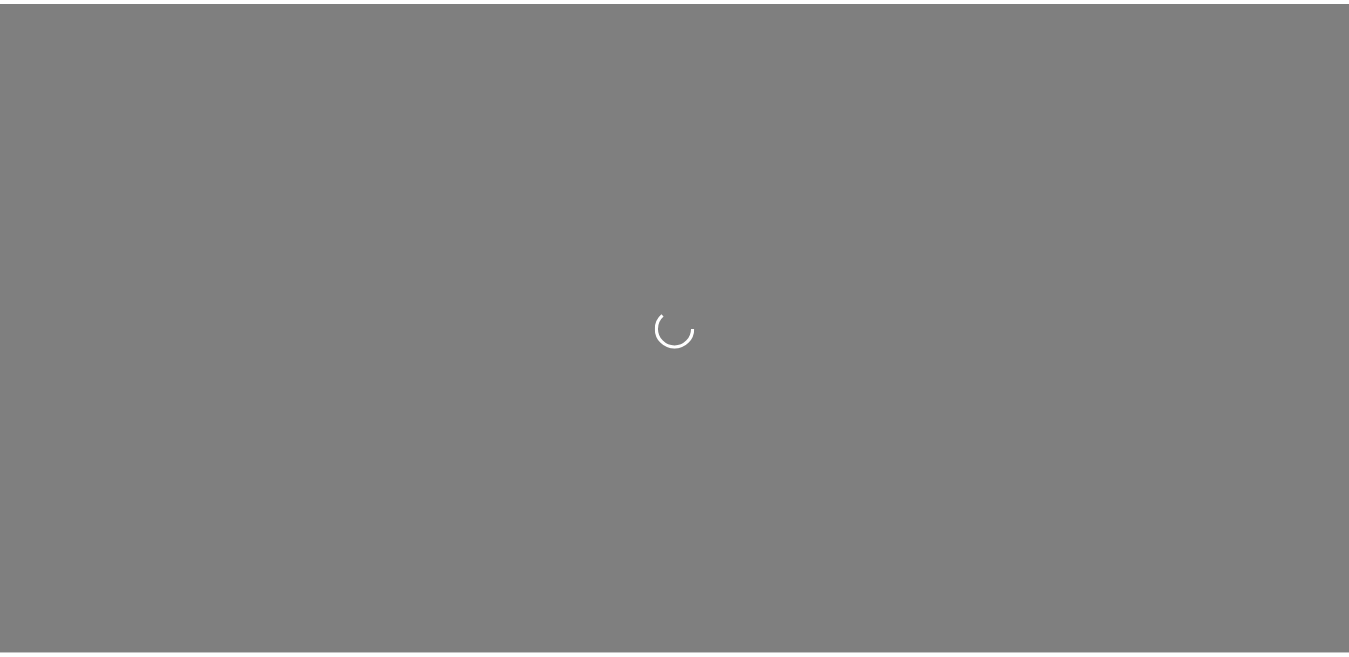 scroll, scrollTop: 0, scrollLeft: 0, axis: both 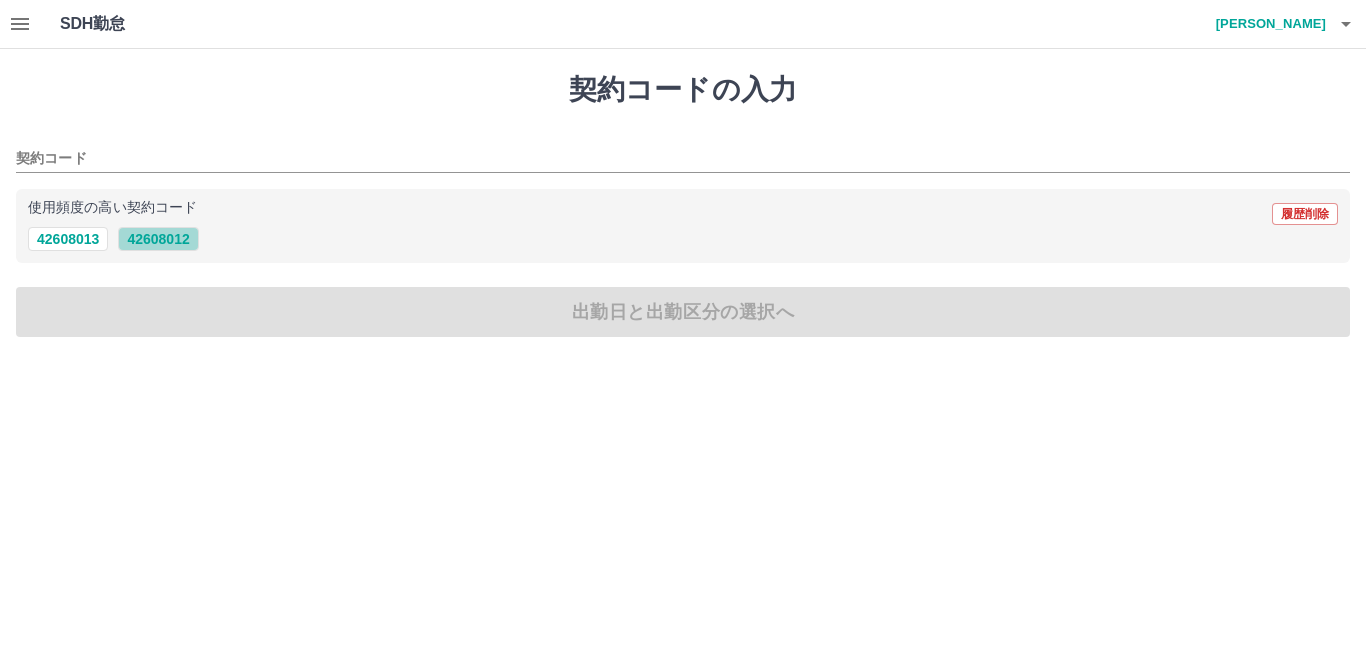 click on "42608012" at bounding box center [158, 239] 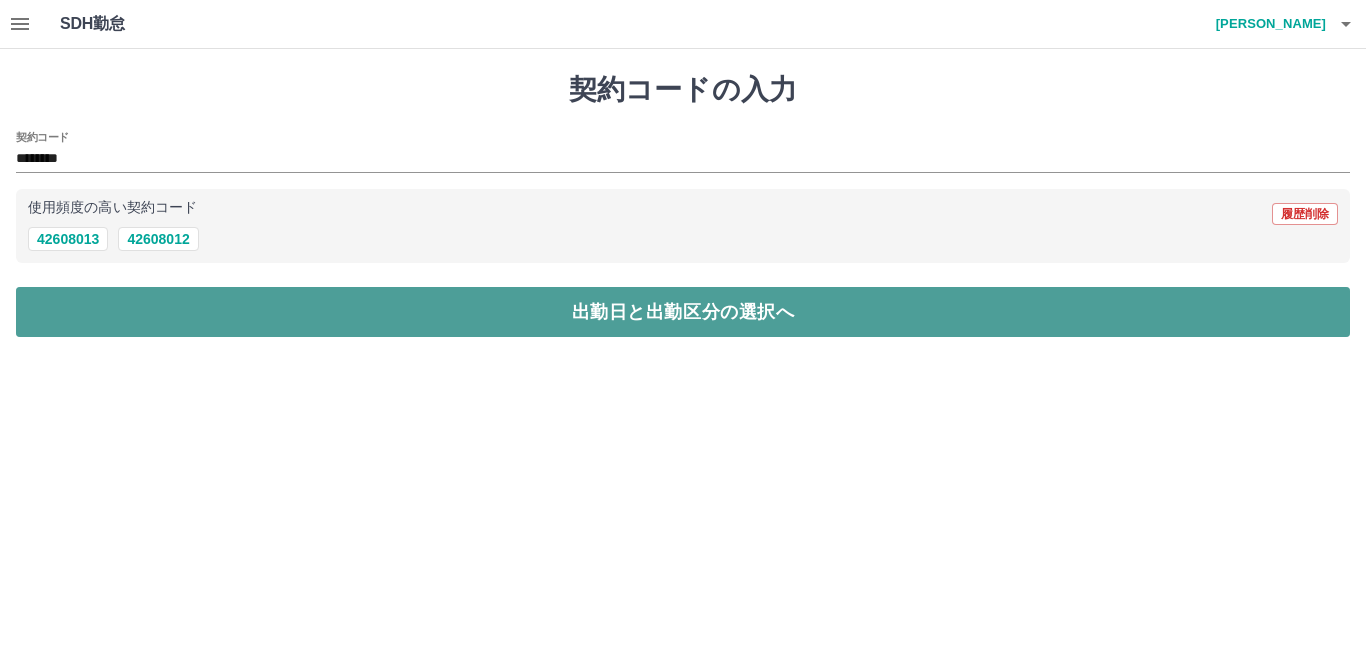 click on "出勤日と出勤区分の選択へ" at bounding box center (683, 312) 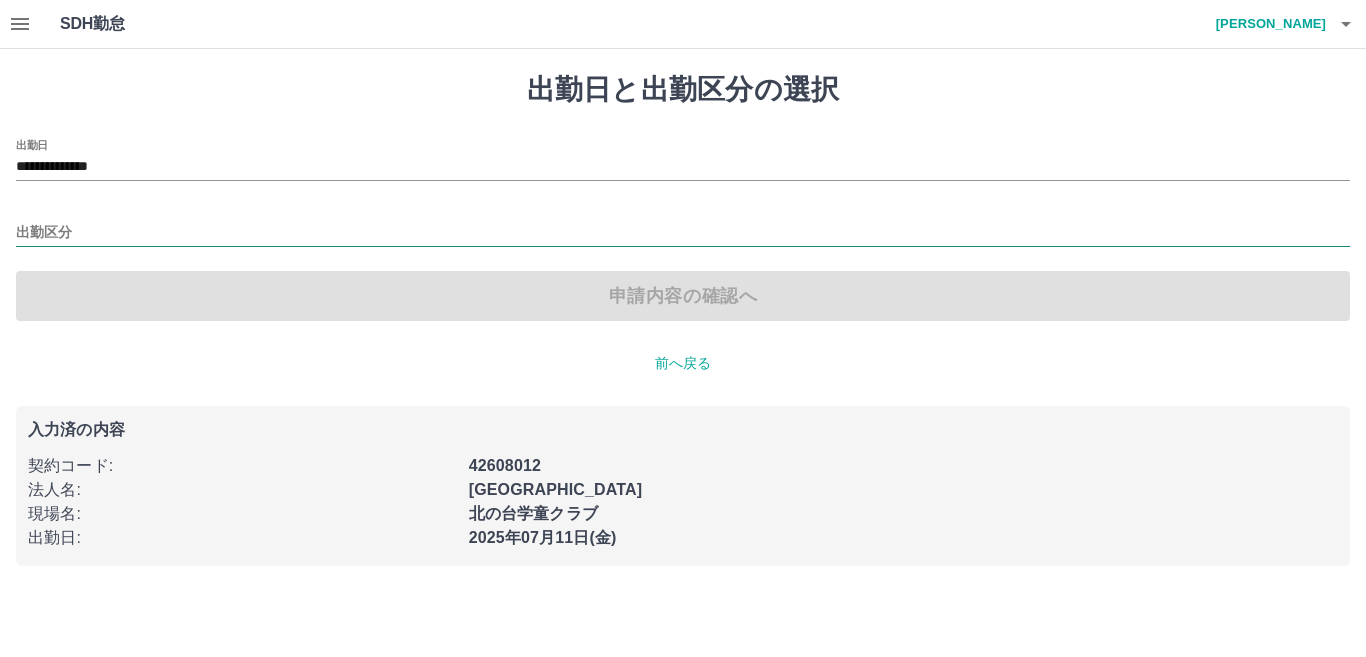 click on "出勤区分" at bounding box center (683, 233) 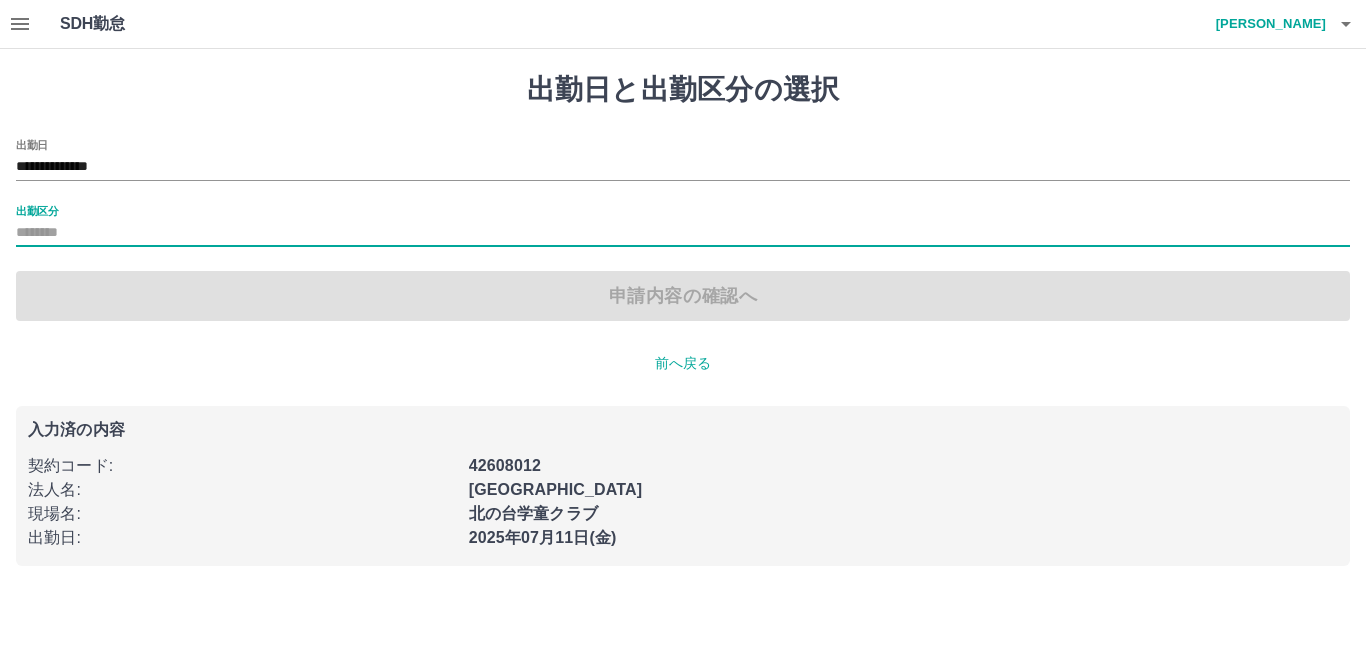 click on "出勤区分" at bounding box center (683, 233) 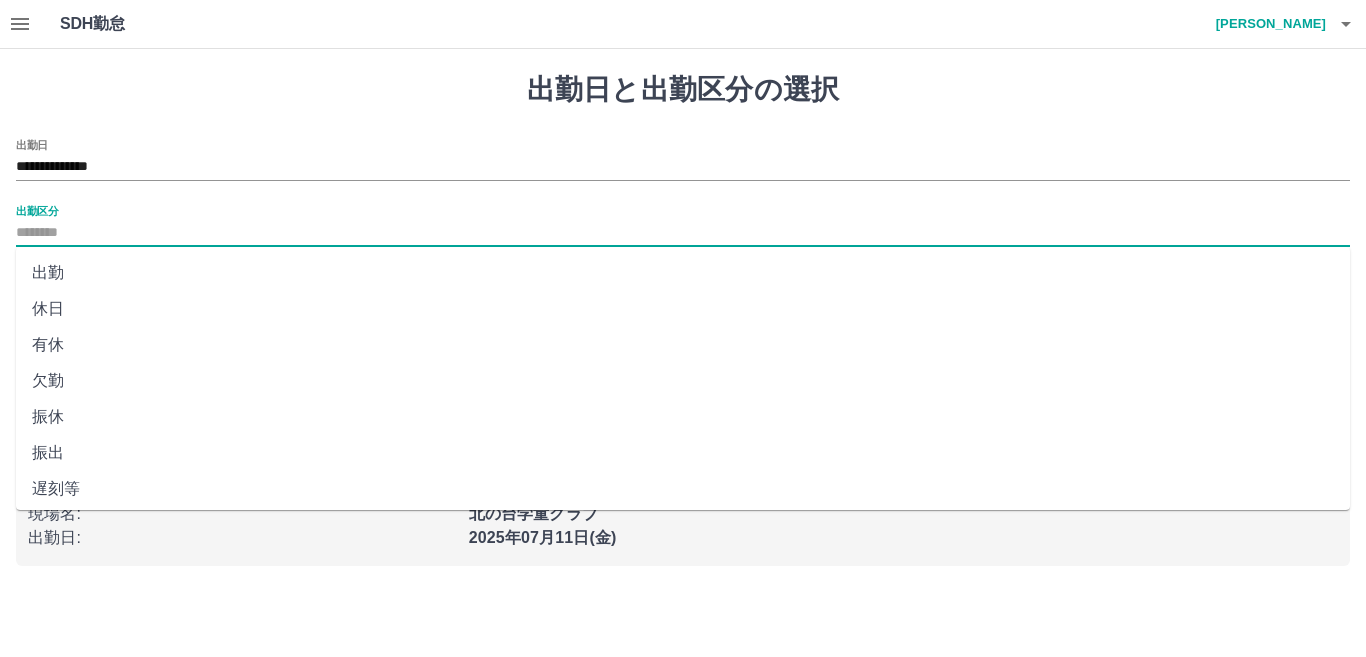 click on "出勤区分" at bounding box center [683, 233] 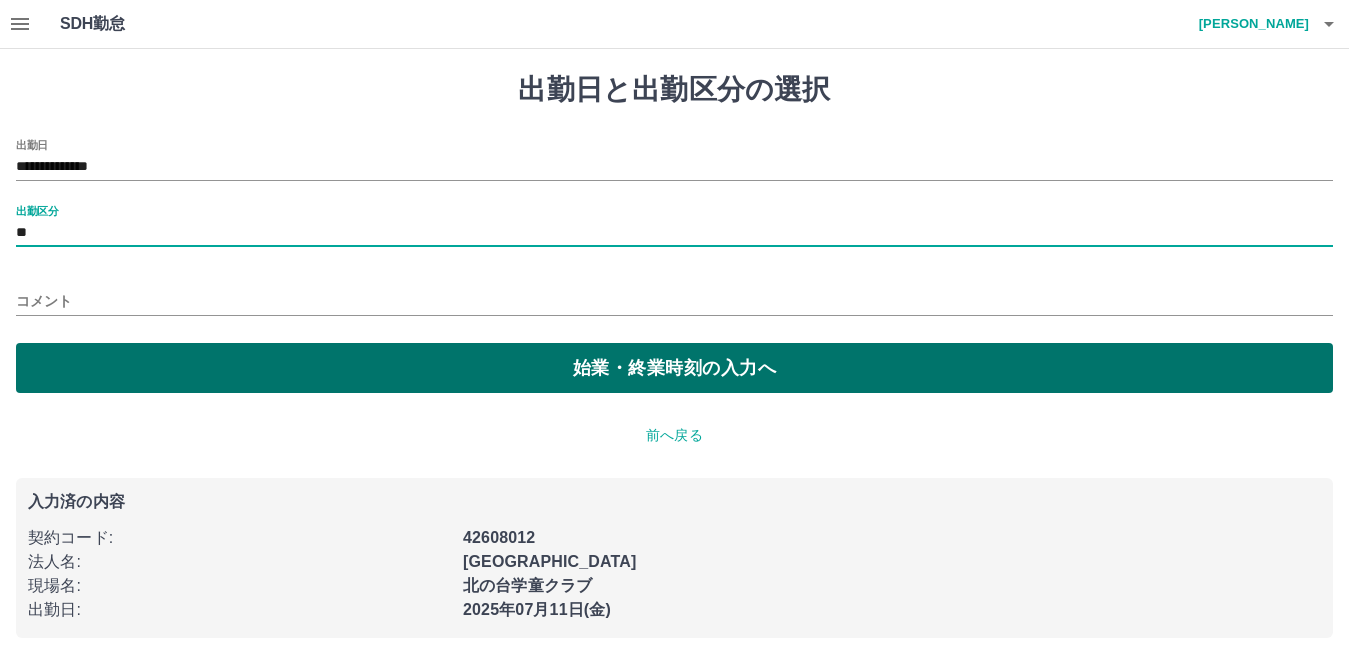 click on "始業・終業時刻の入力へ" at bounding box center (674, 368) 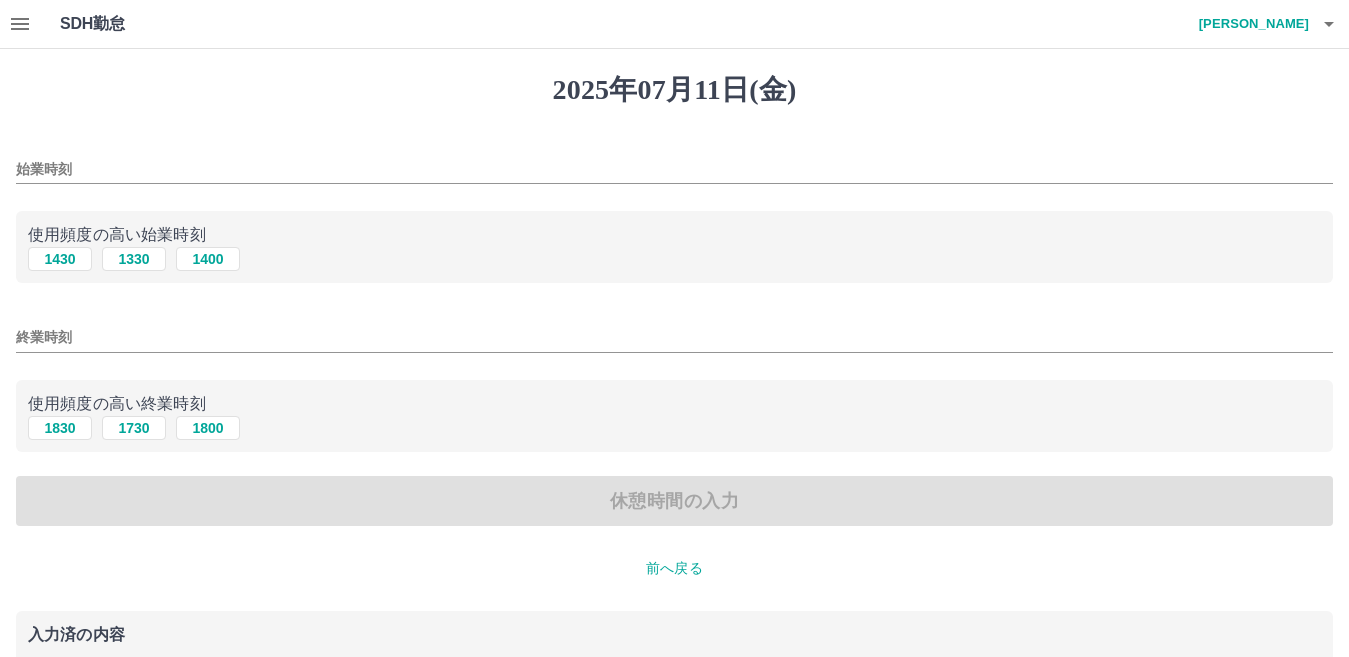 click on "始業時刻" at bounding box center (674, 169) 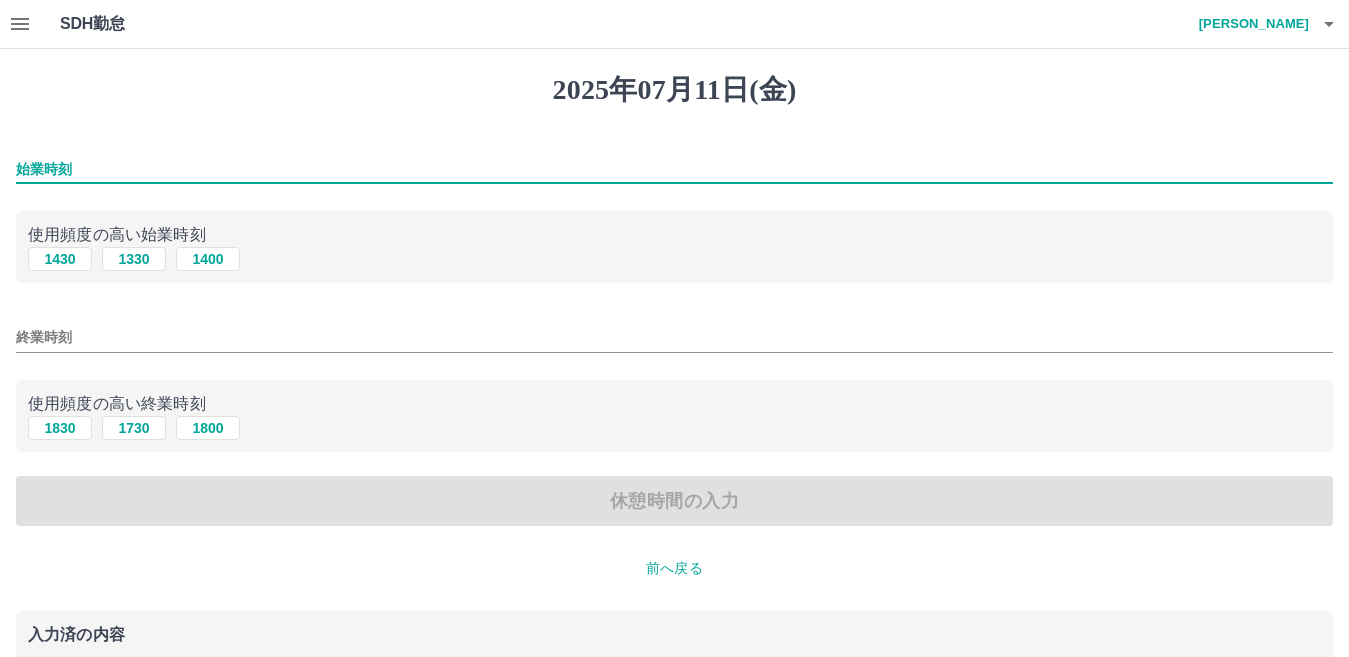 type on "****" 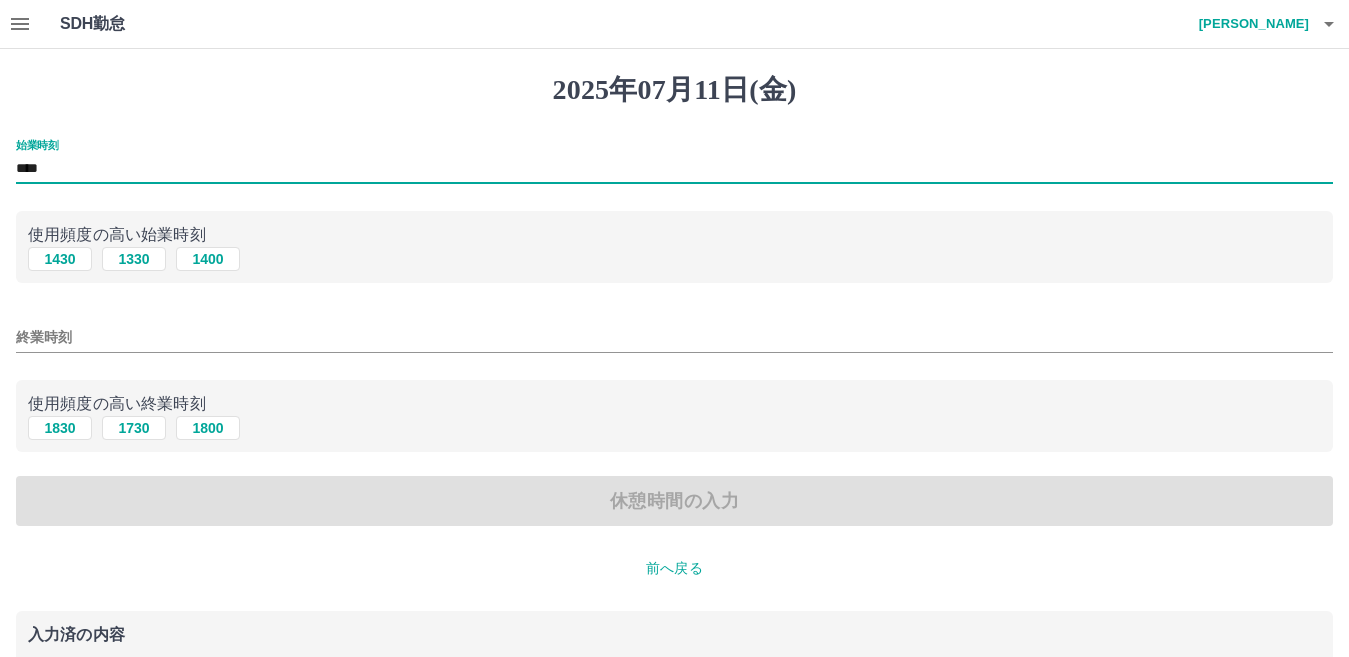click on "終業時刻" at bounding box center (674, 337) 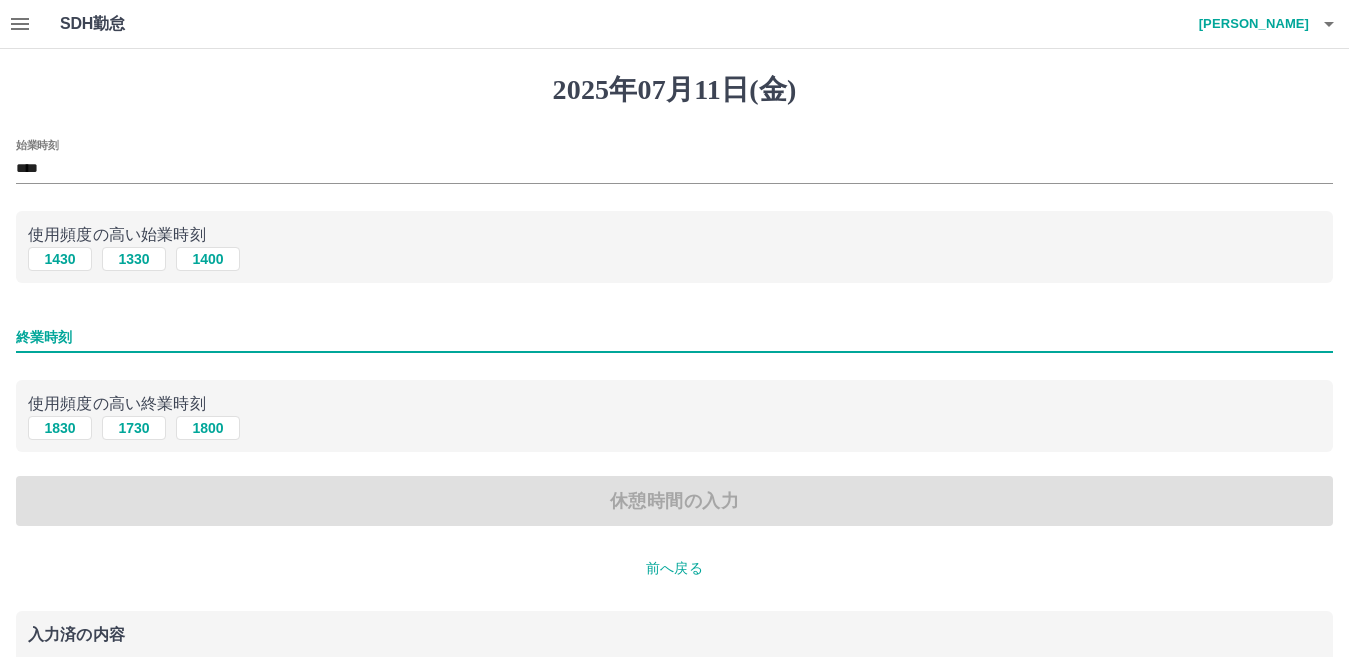 type on "****" 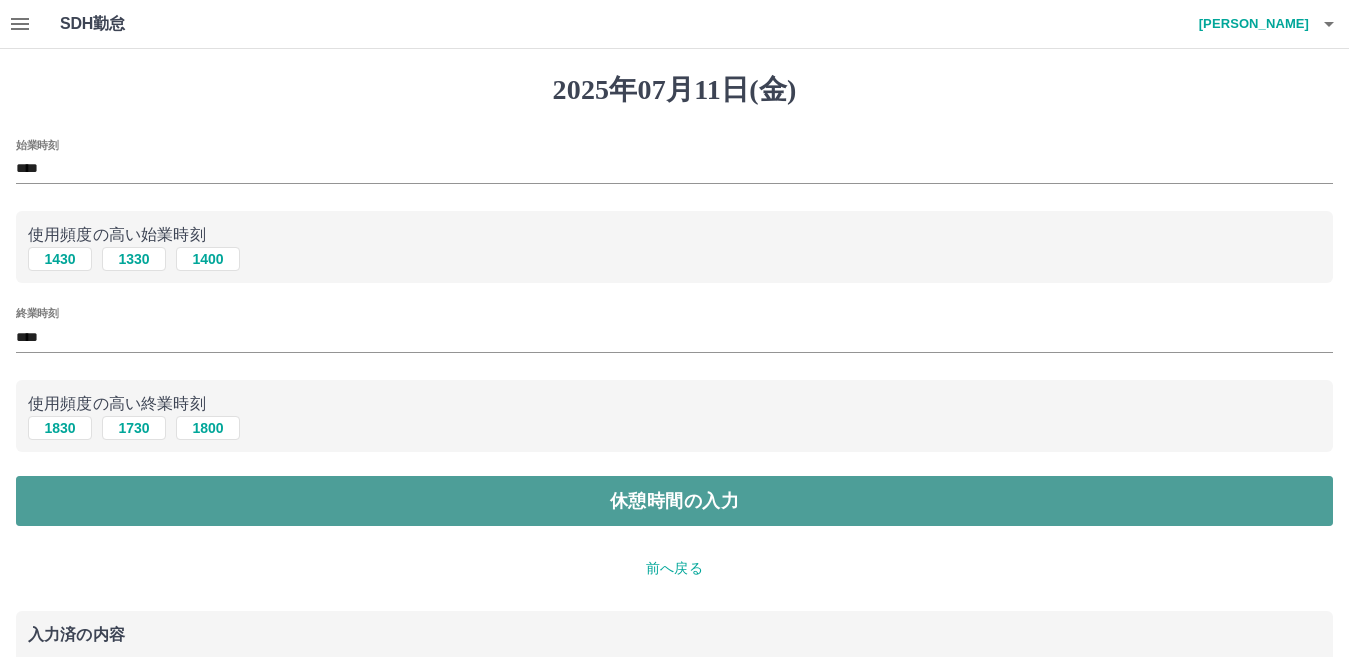 click on "休憩時間の入力" at bounding box center (674, 501) 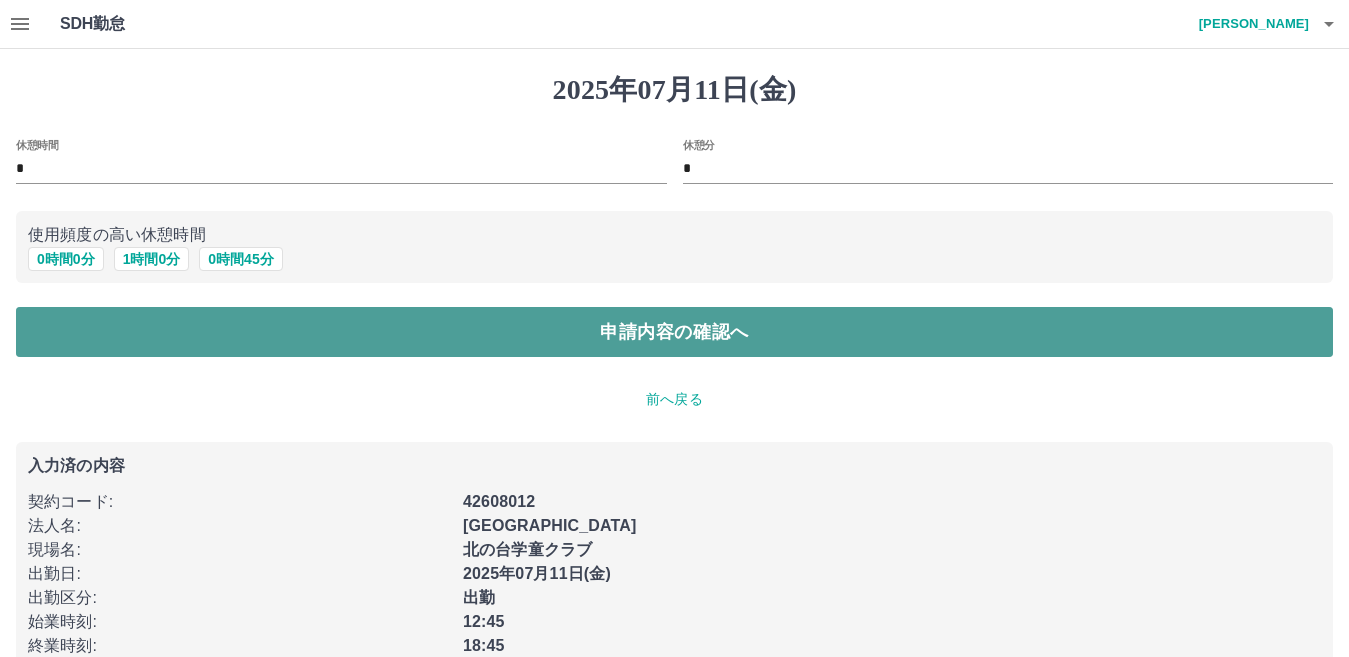 click on "申請内容の確認へ" at bounding box center [674, 332] 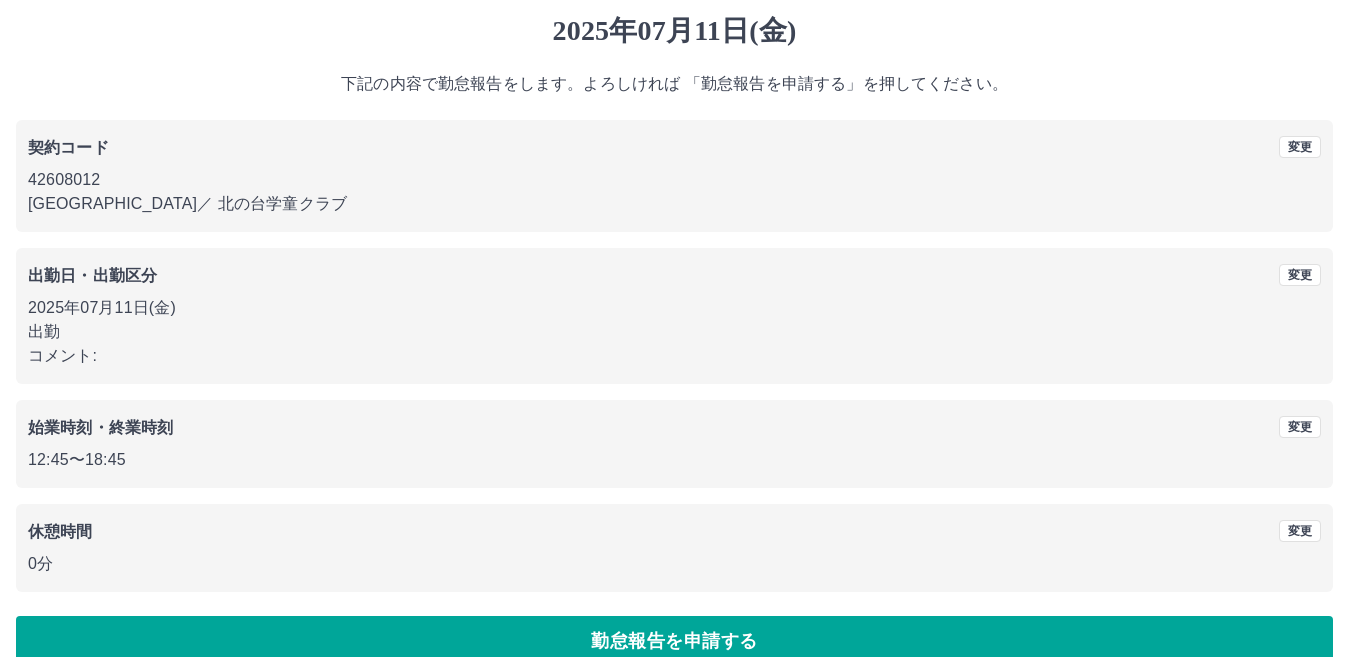 scroll, scrollTop: 92, scrollLeft: 0, axis: vertical 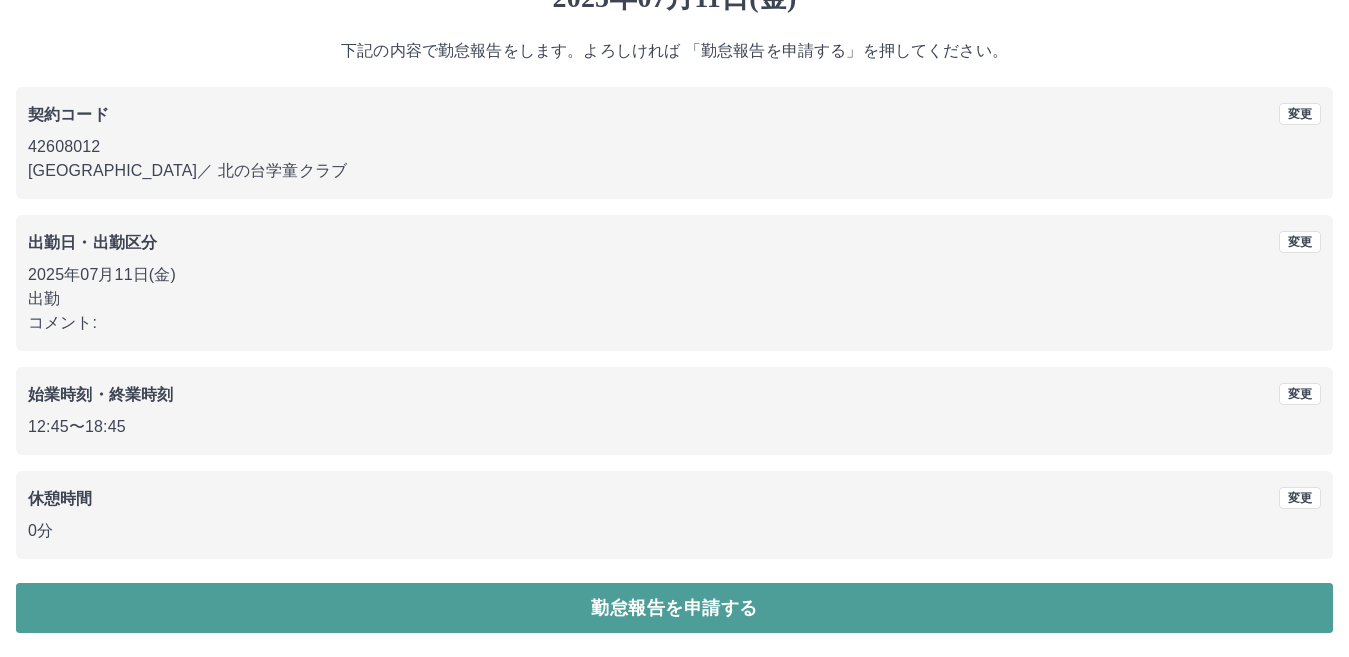 click on "勤怠報告を申請する" at bounding box center [674, 608] 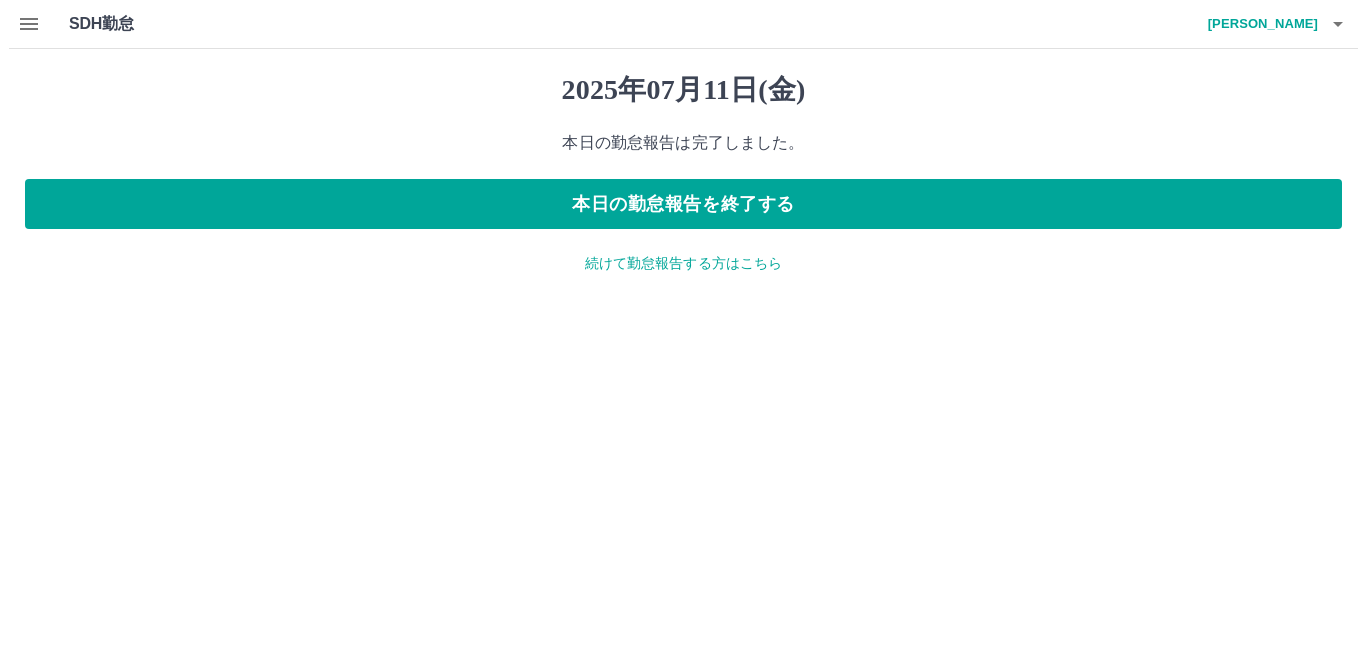 scroll, scrollTop: 0, scrollLeft: 0, axis: both 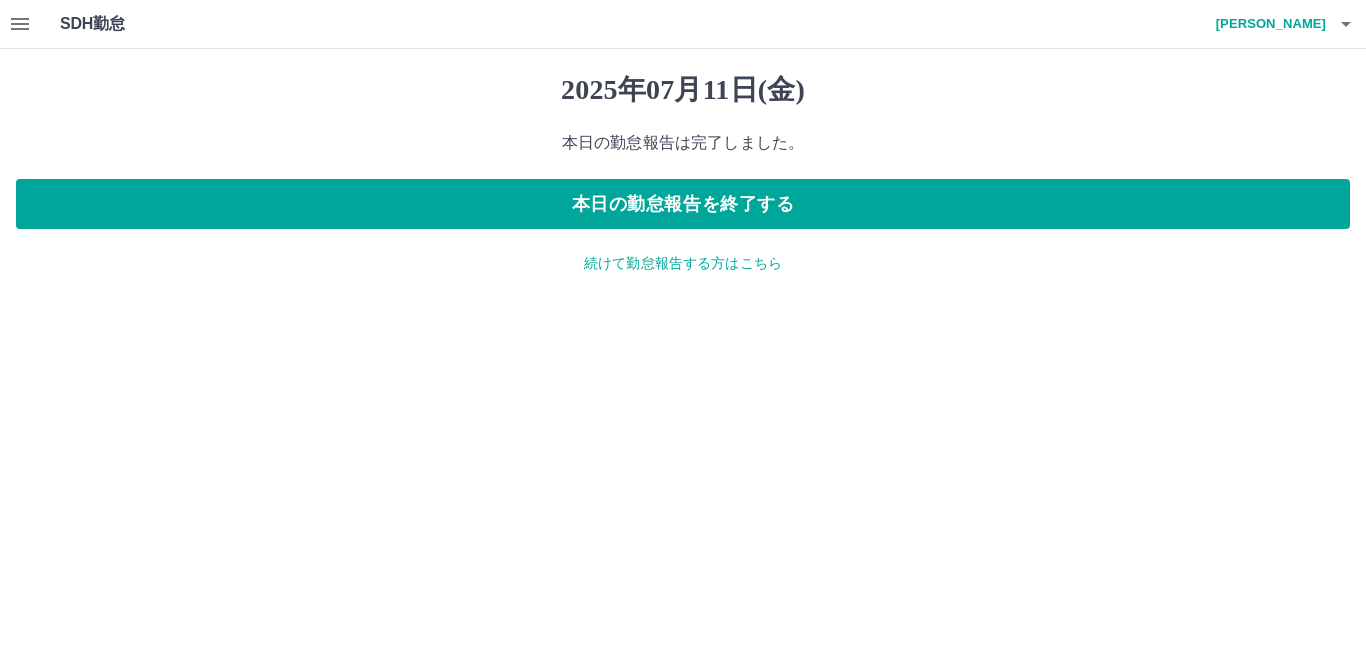 click on "続けて勤怠報告する方はこちら" at bounding box center (683, 263) 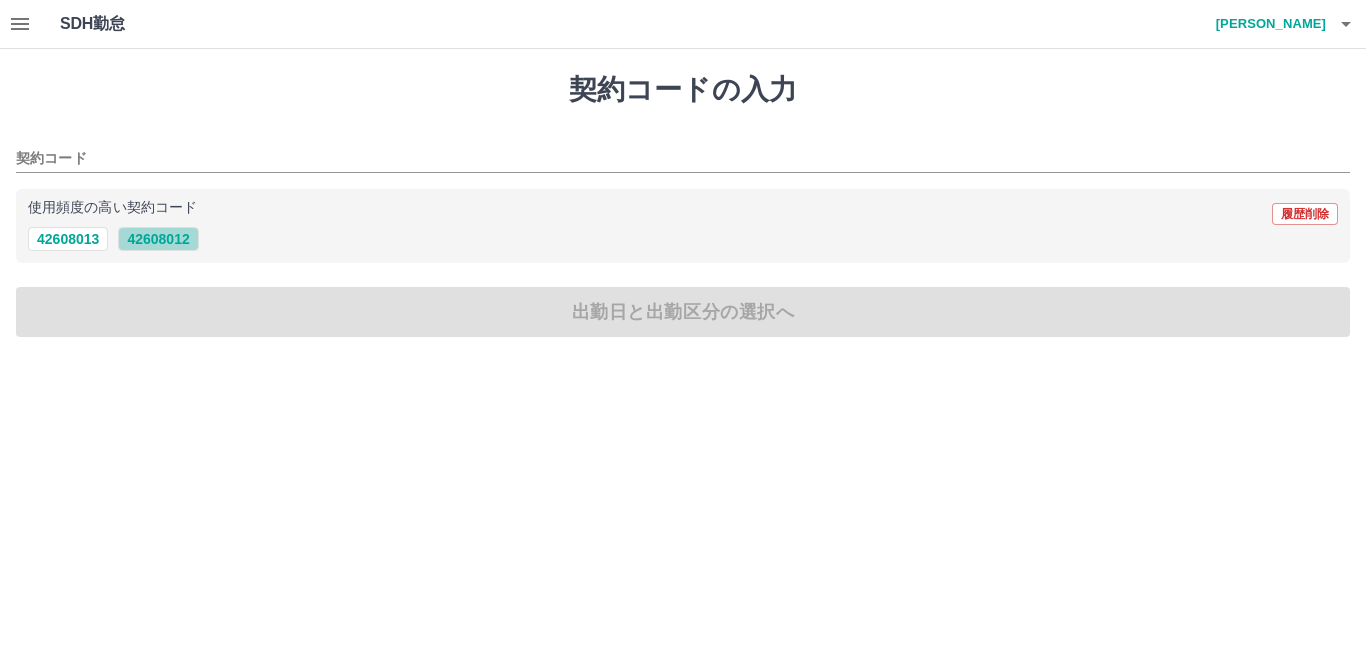 click on "42608012" at bounding box center [158, 239] 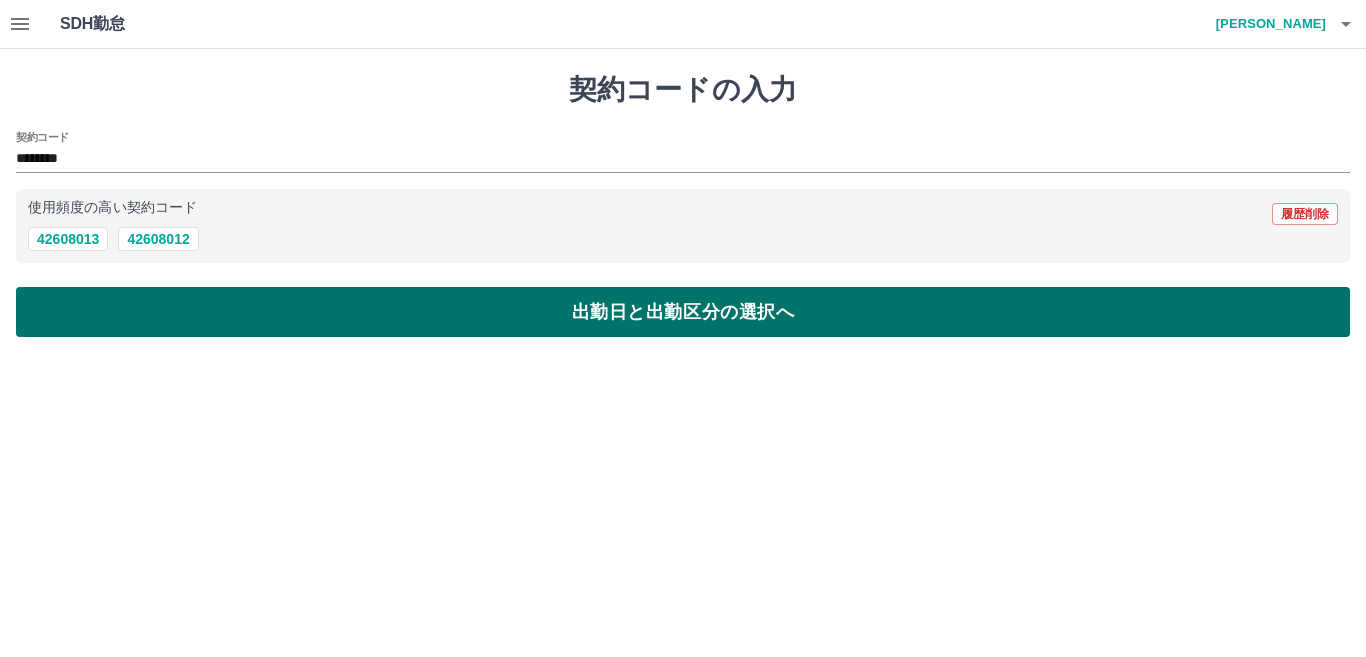 click on "出勤日と出勤区分の選択へ" at bounding box center (683, 312) 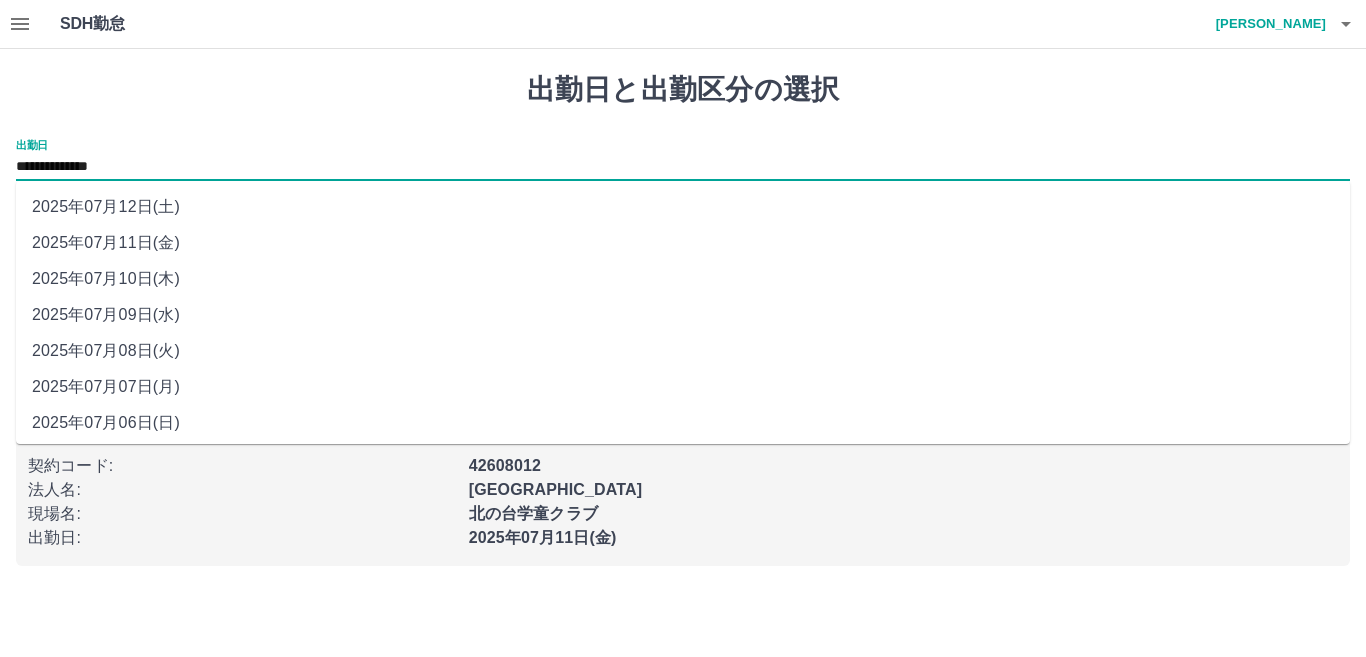click on "**********" at bounding box center (683, 167) 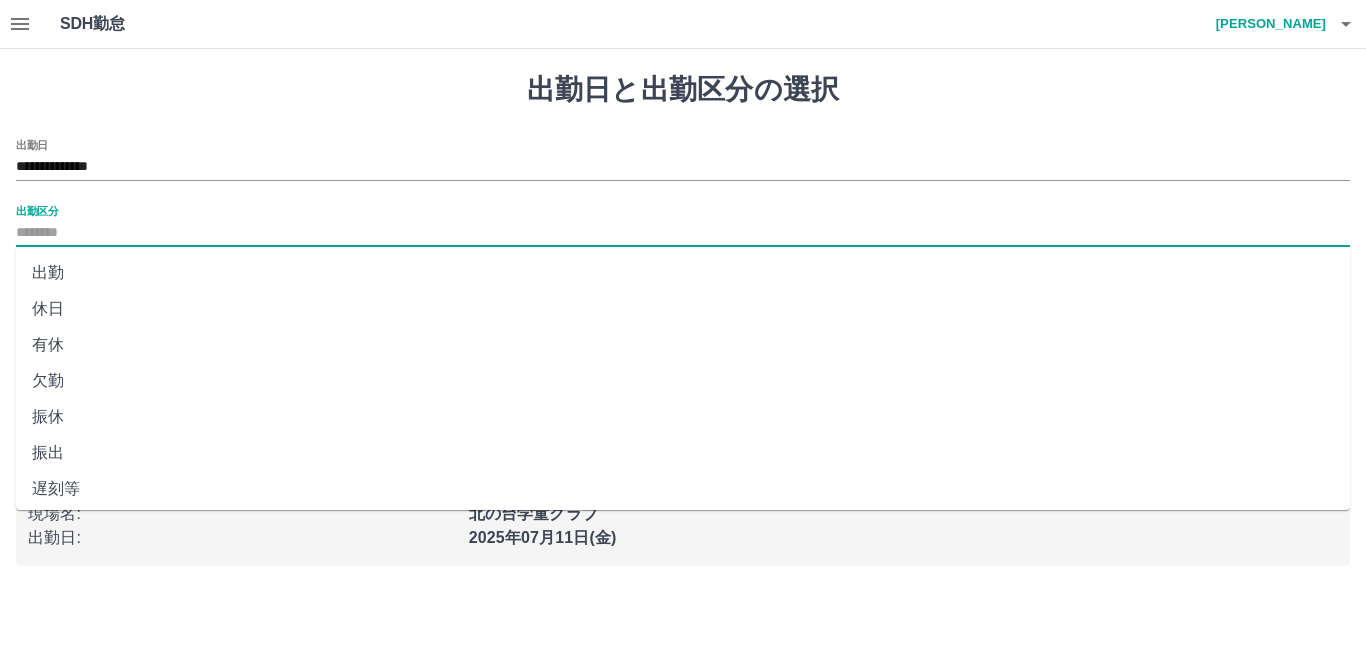 click on "出勤区分" at bounding box center [683, 233] 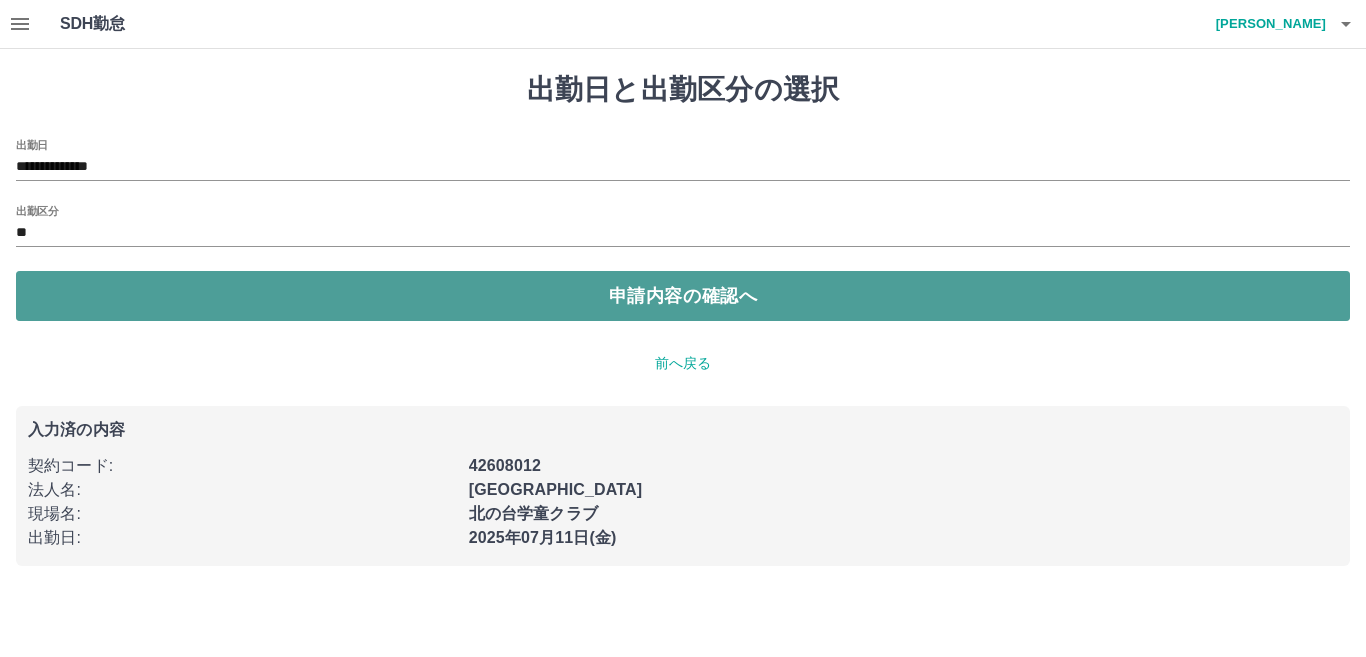 click on "申請内容の確認へ" at bounding box center (683, 296) 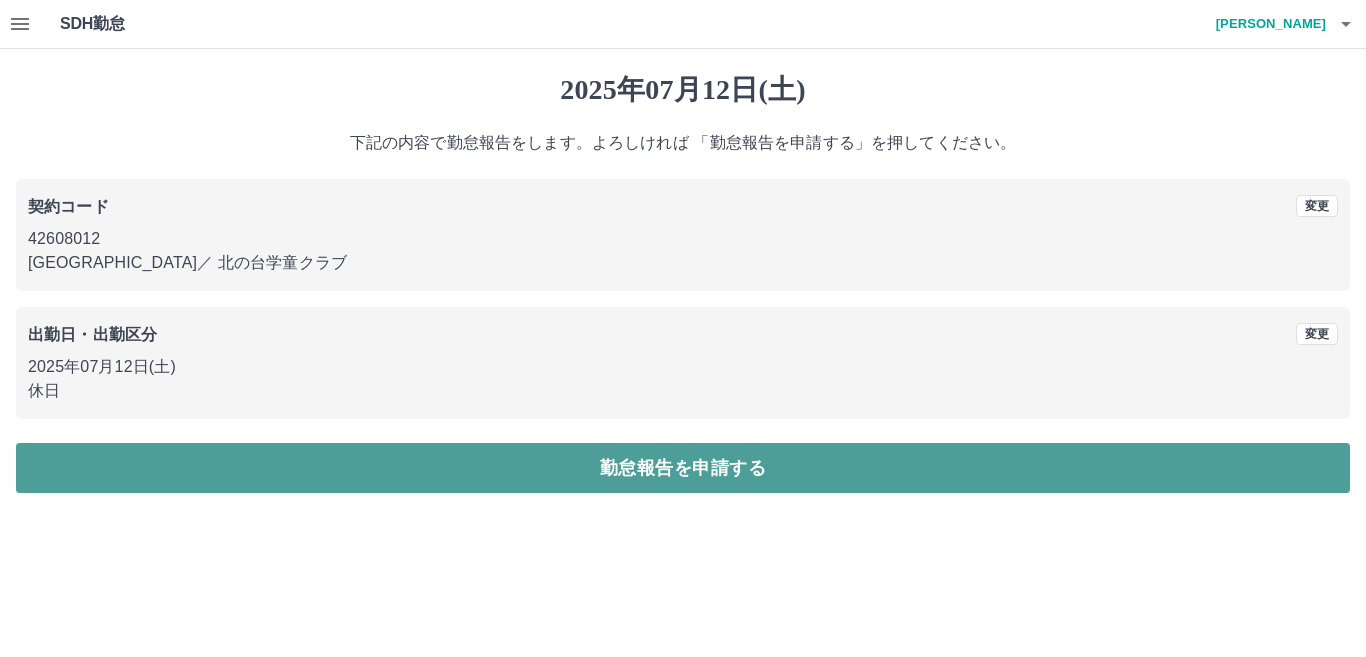 click on "勤怠報告を申請する" at bounding box center [683, 468] 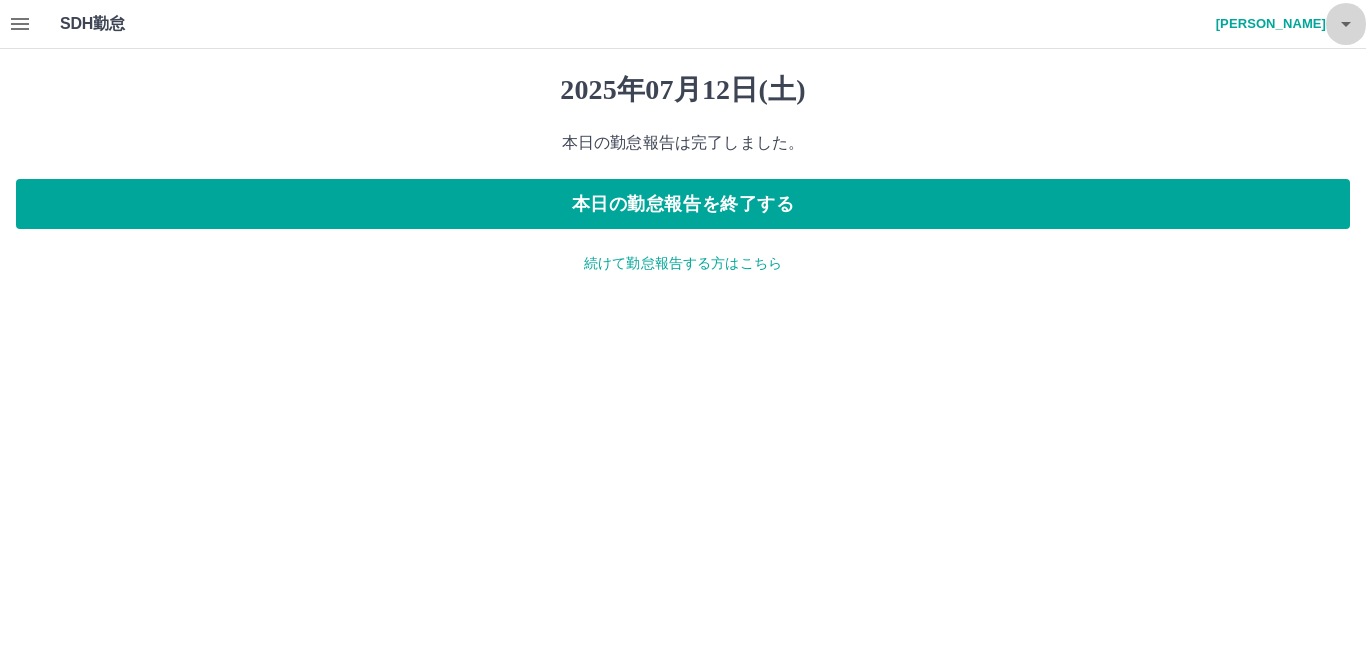 click 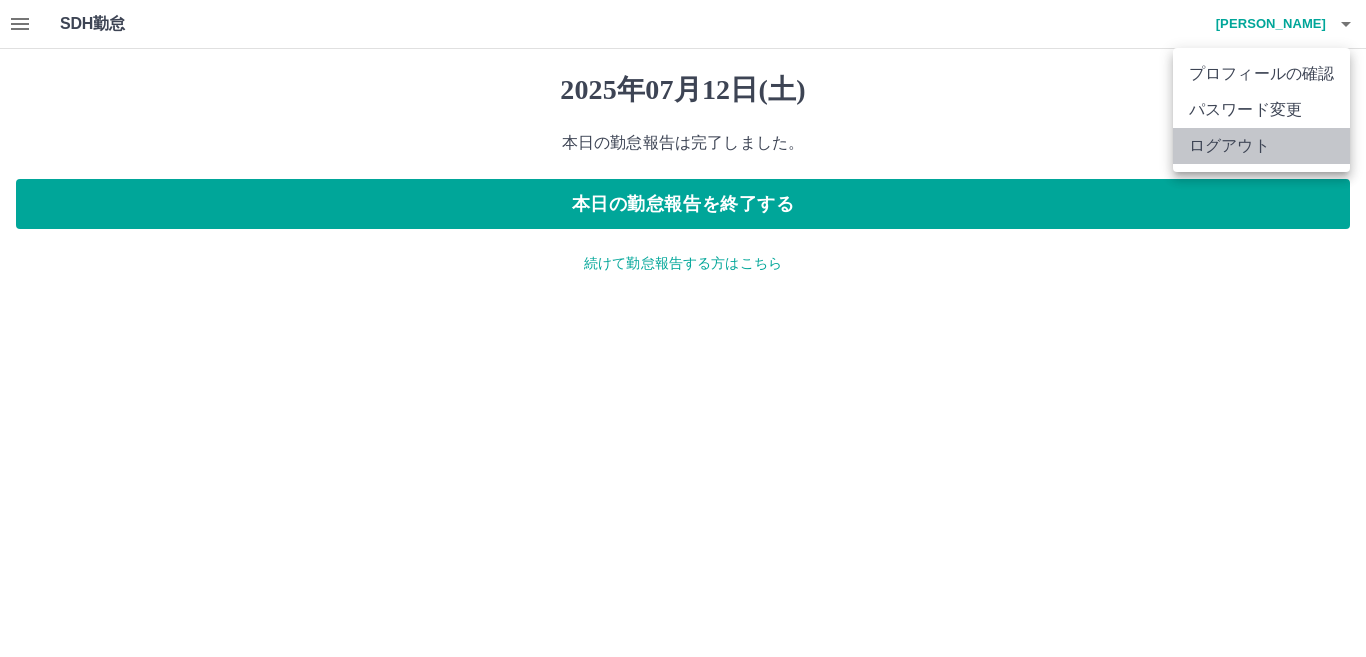 click on "ログアウト" at bounding box center [1261, 146] 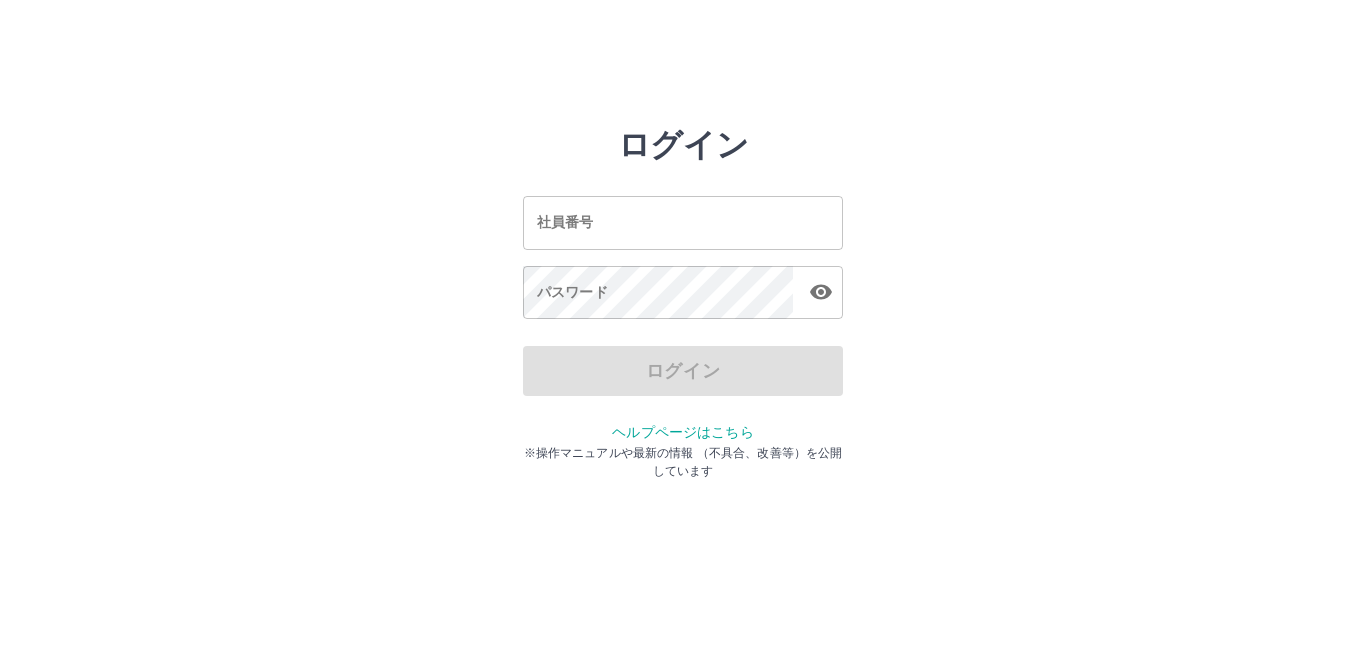 scroll, scrollTop: 0, scrollLeft: 0, axis: both 